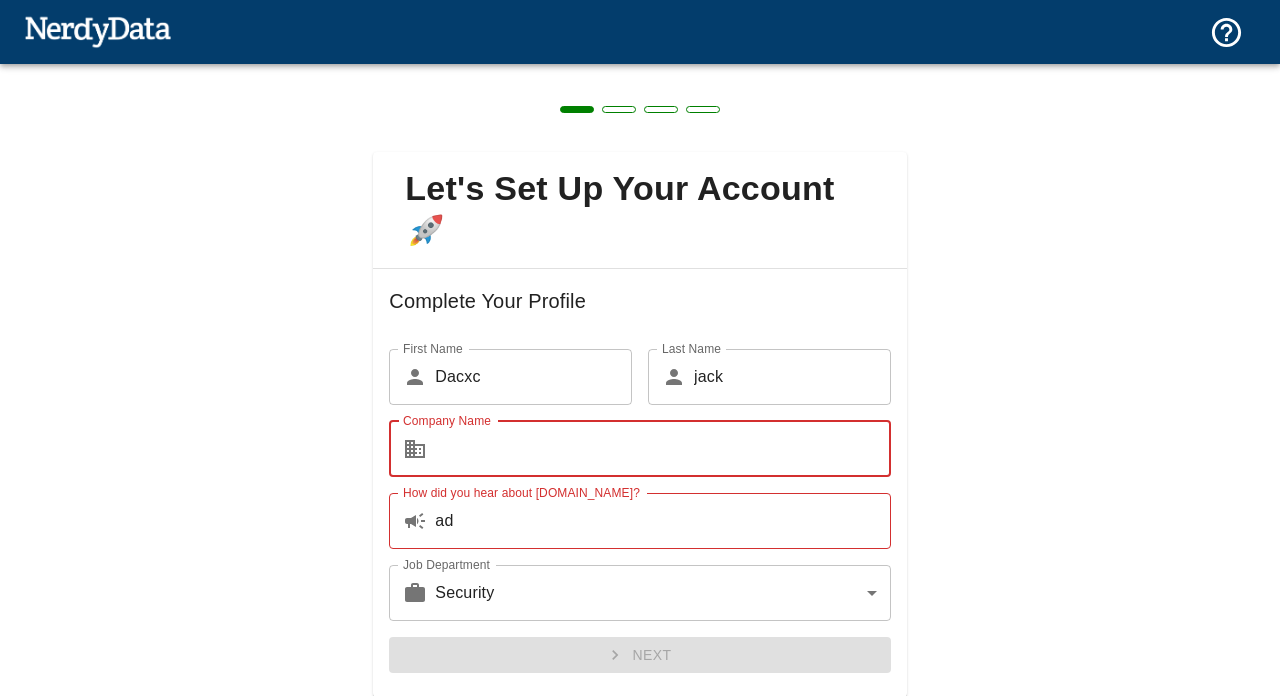 scroll, scrollTop: 0, scrollLeft: 0, axis: both 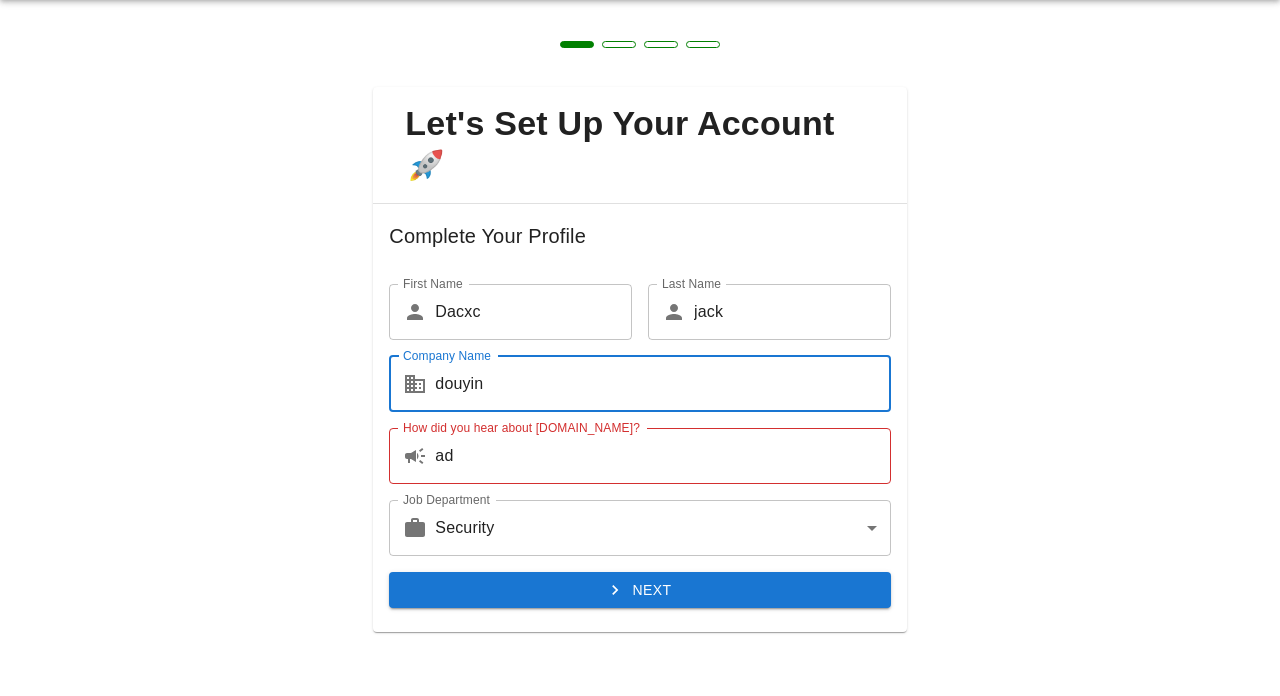 type on "douyin" 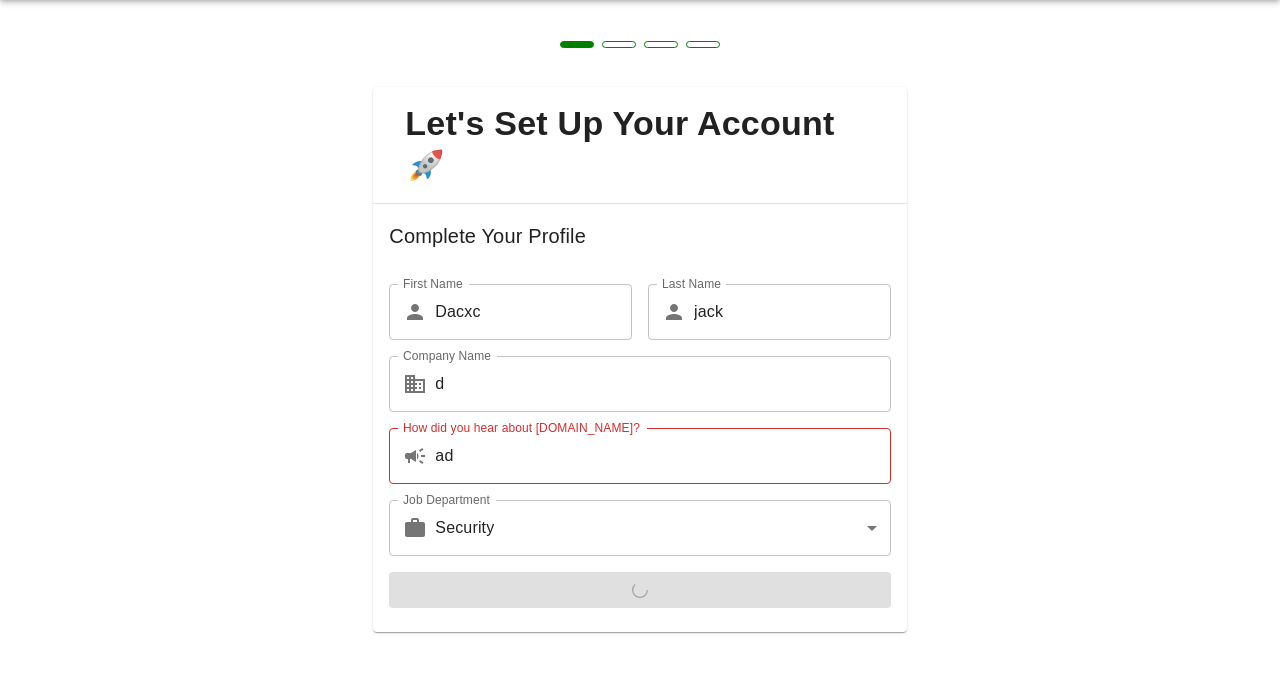 scroll, scrollTop: 0, scrollLeft: 0, axis: both 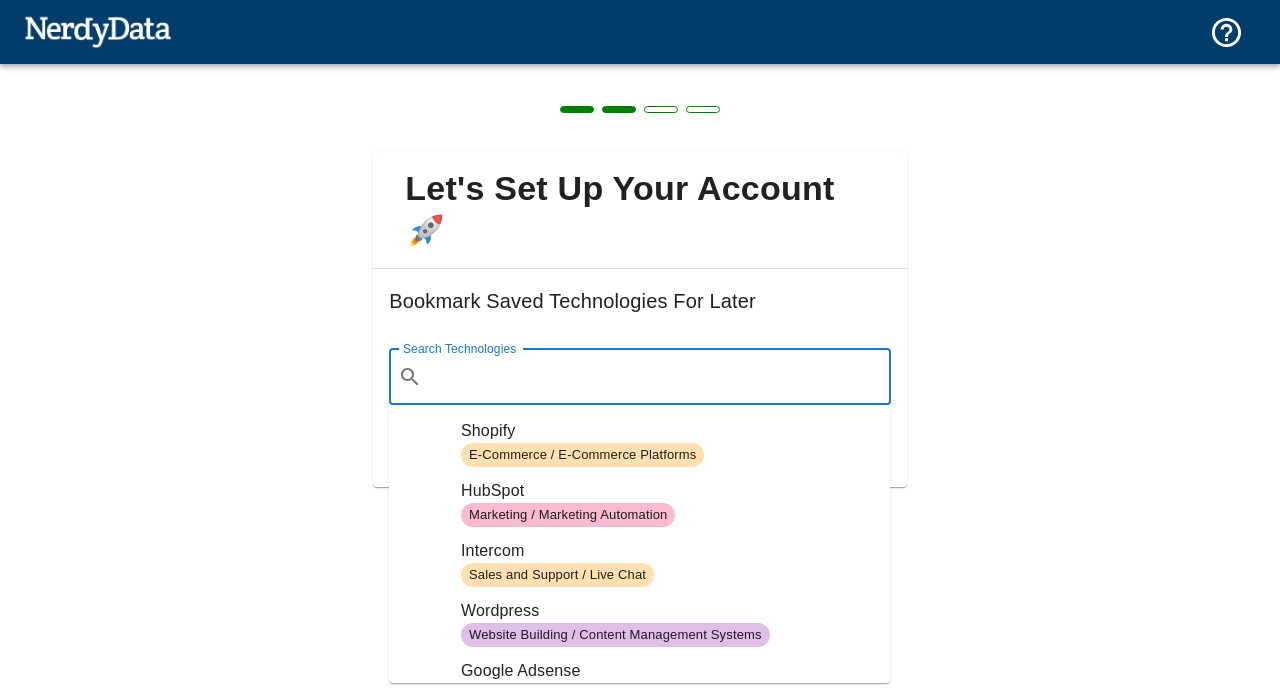 click on "Search Technologies" at bounding box center (655, 377) 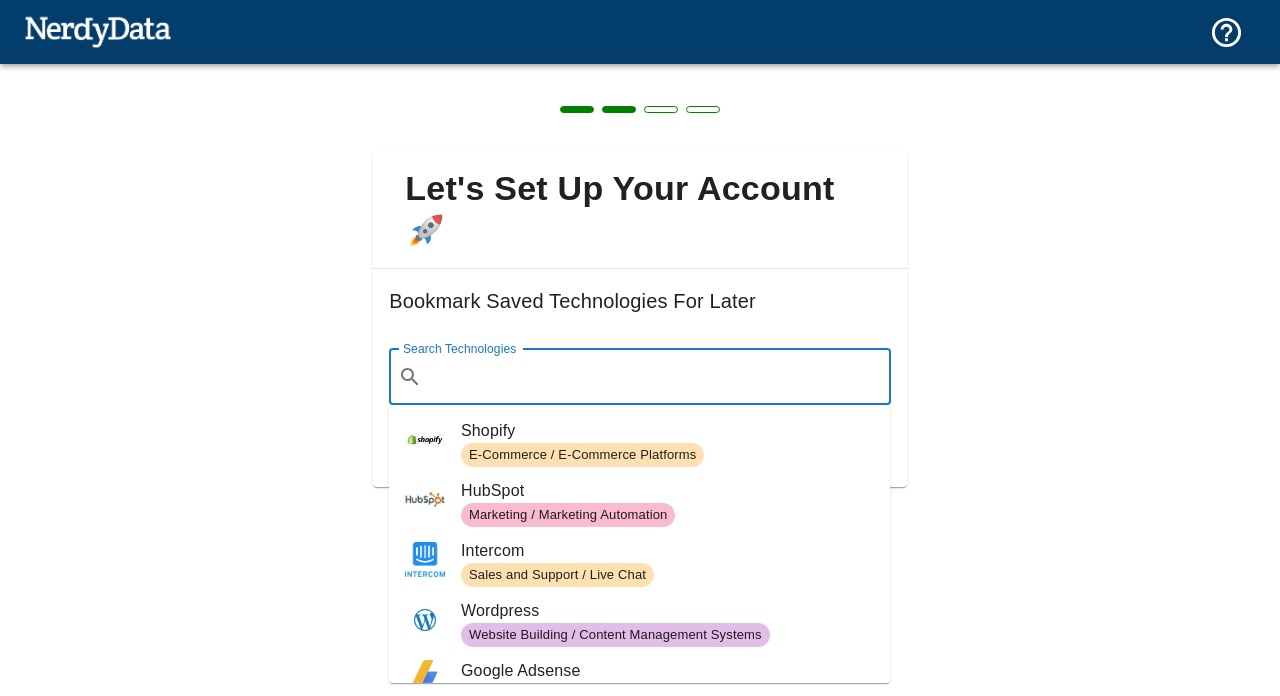 click on "Search Technologies" at bounding box center (655, 377) 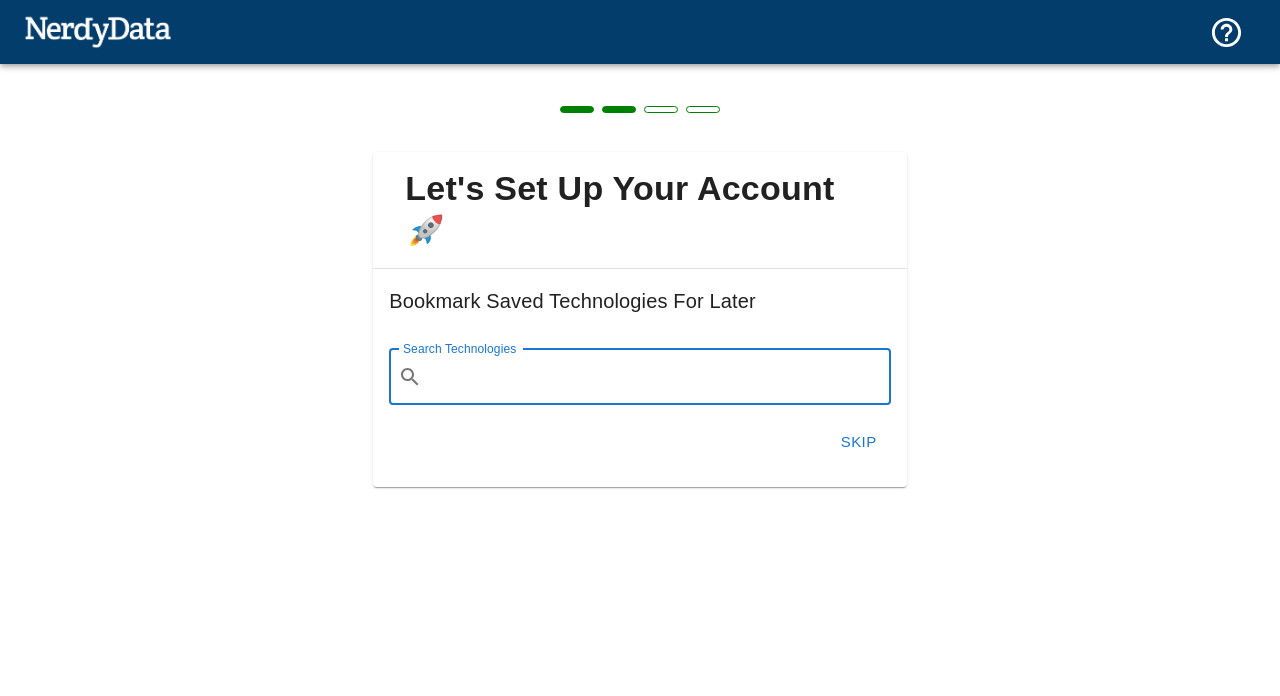 click on "Skip" at bounding box center (859, 442) 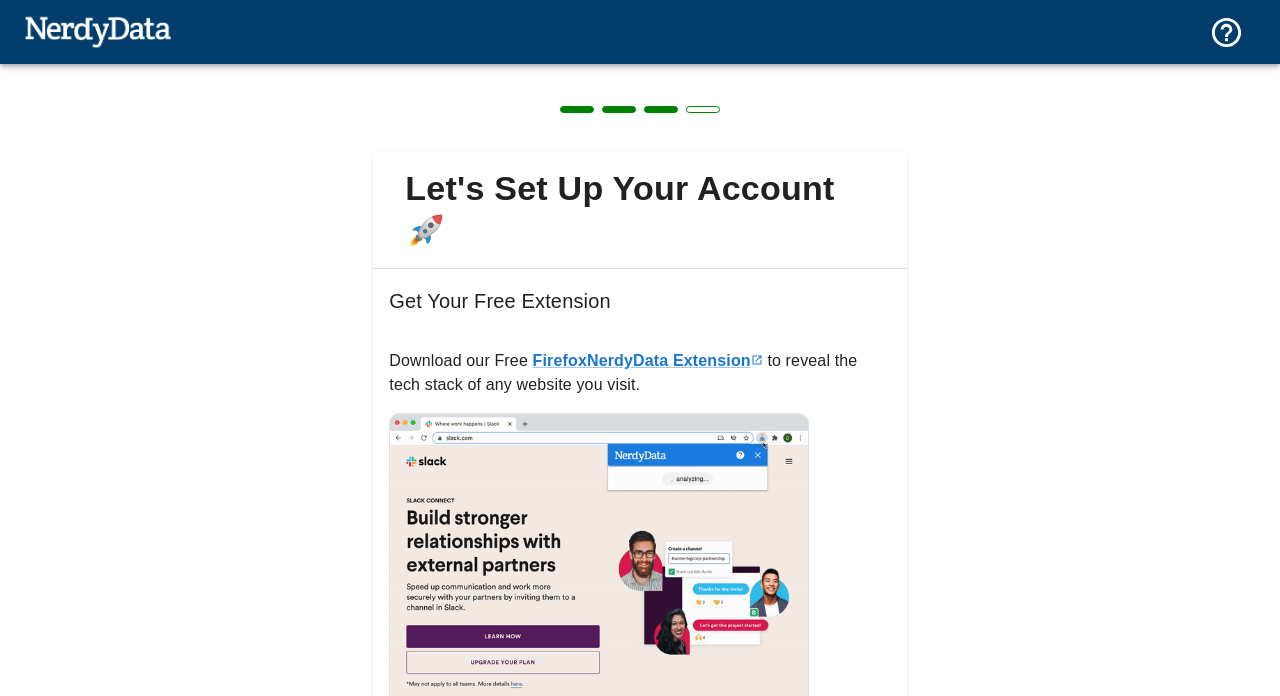 scroll, scrollTop: 164, scrollLeft: 0, axis: vertical 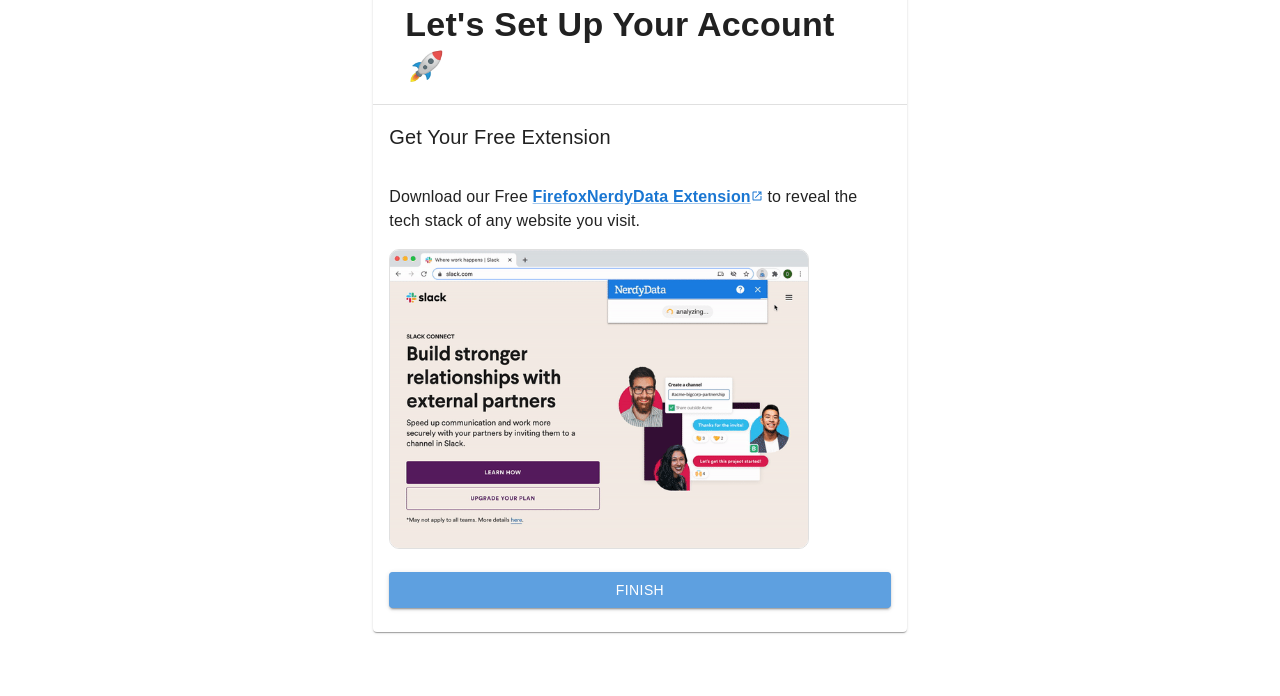 click on "Finish" at bounding box center (639, 590) 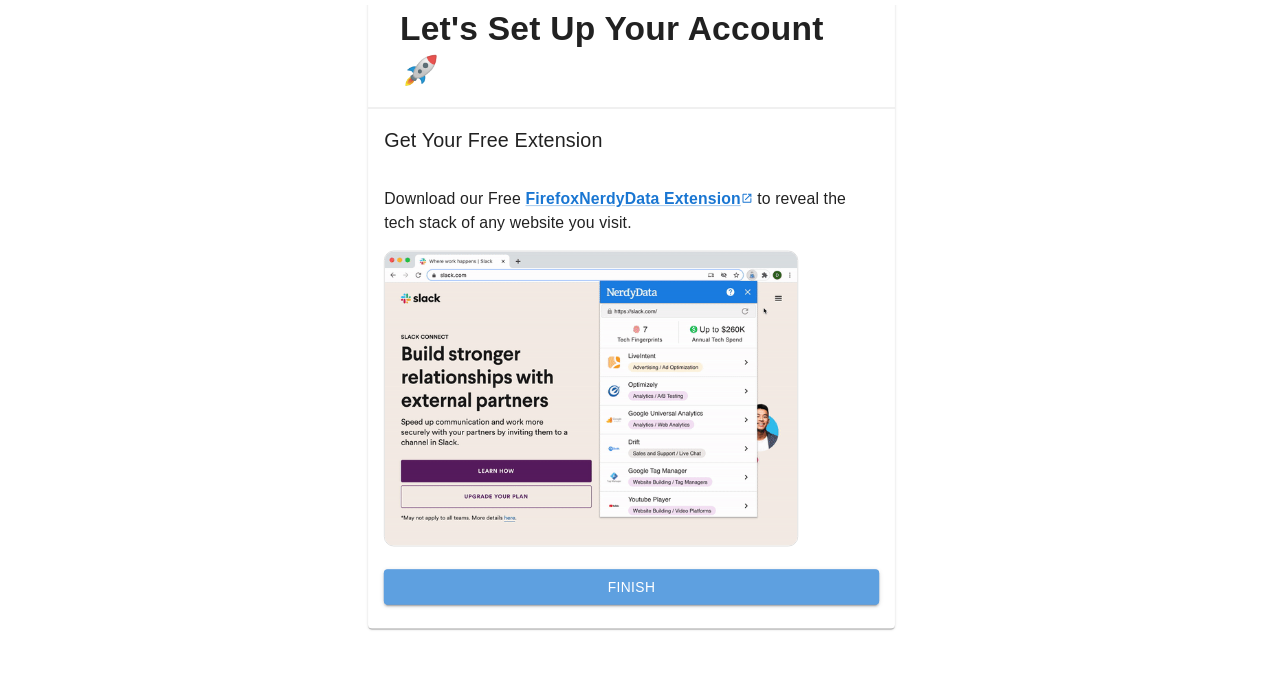 scroll, scrollTop: 0, scrollLeft: 0, axis: both 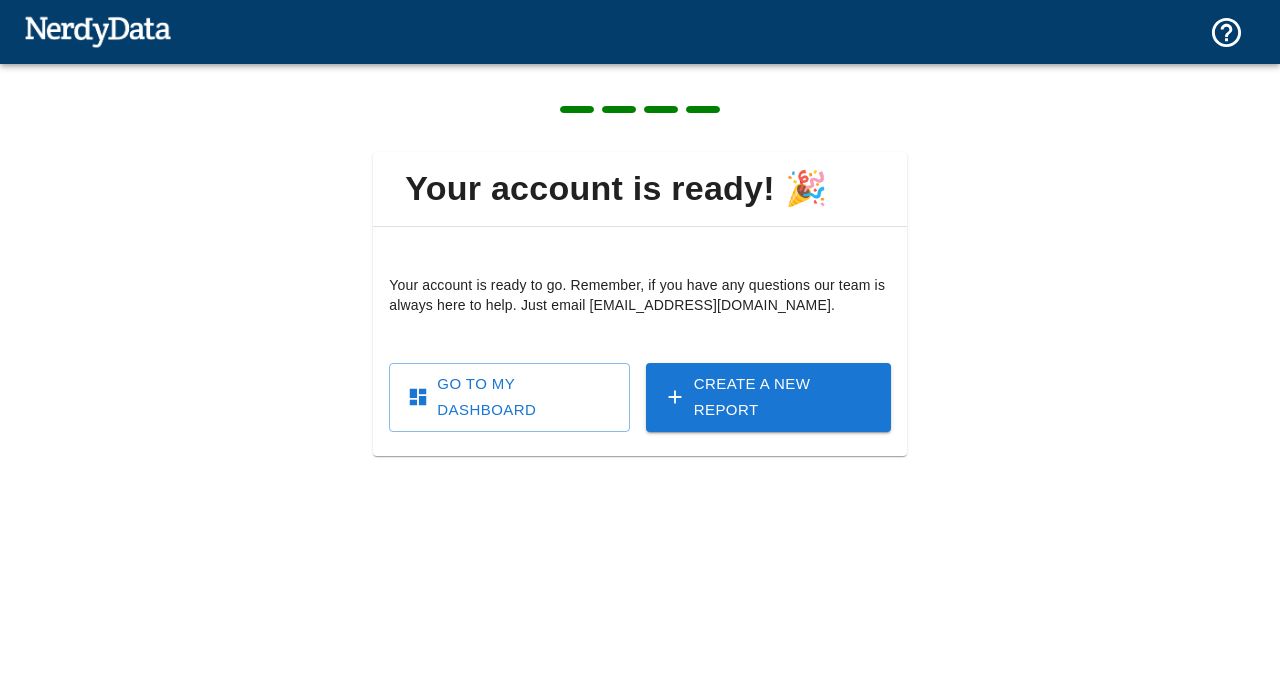 click on "Your account is ready! 🎉 Your account is ready to go. Remember, if you have any questions our team is always here to help. Just email support@nerdydata.com. Go To My Dashboard Create a New Report" at bounding box center [640, 292] 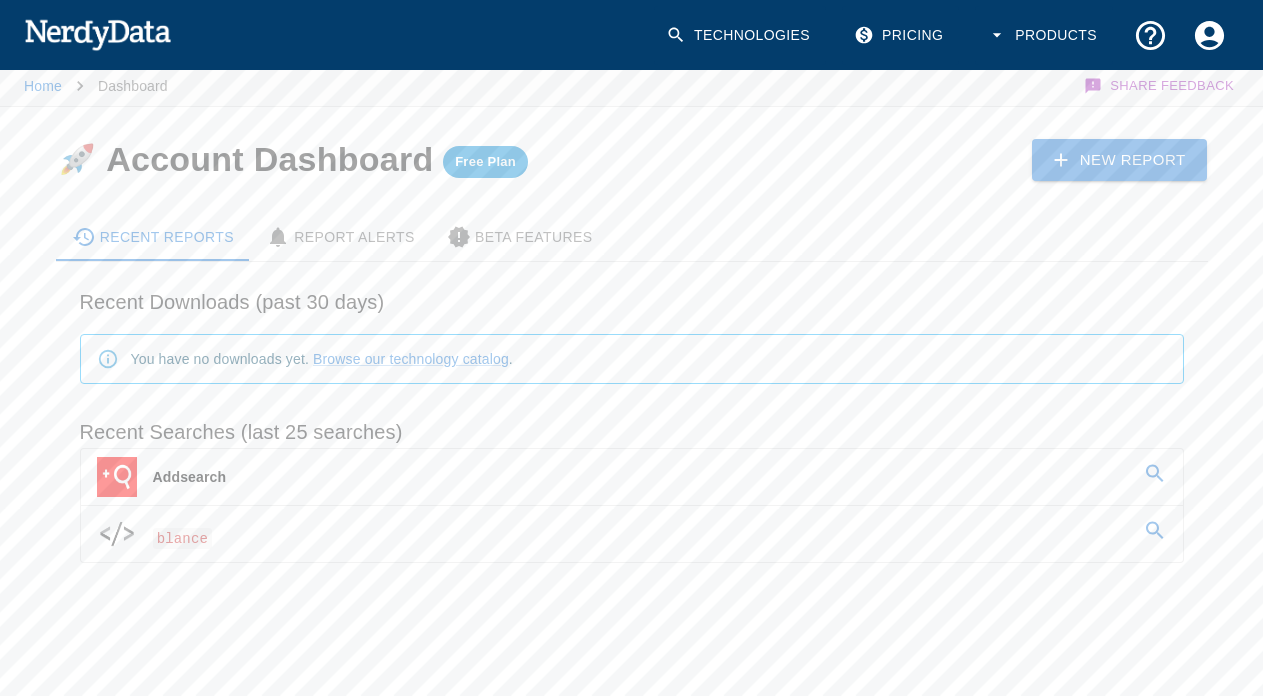 scroll, scrollTop: 7, scrollLeft: 0, axis: vertical 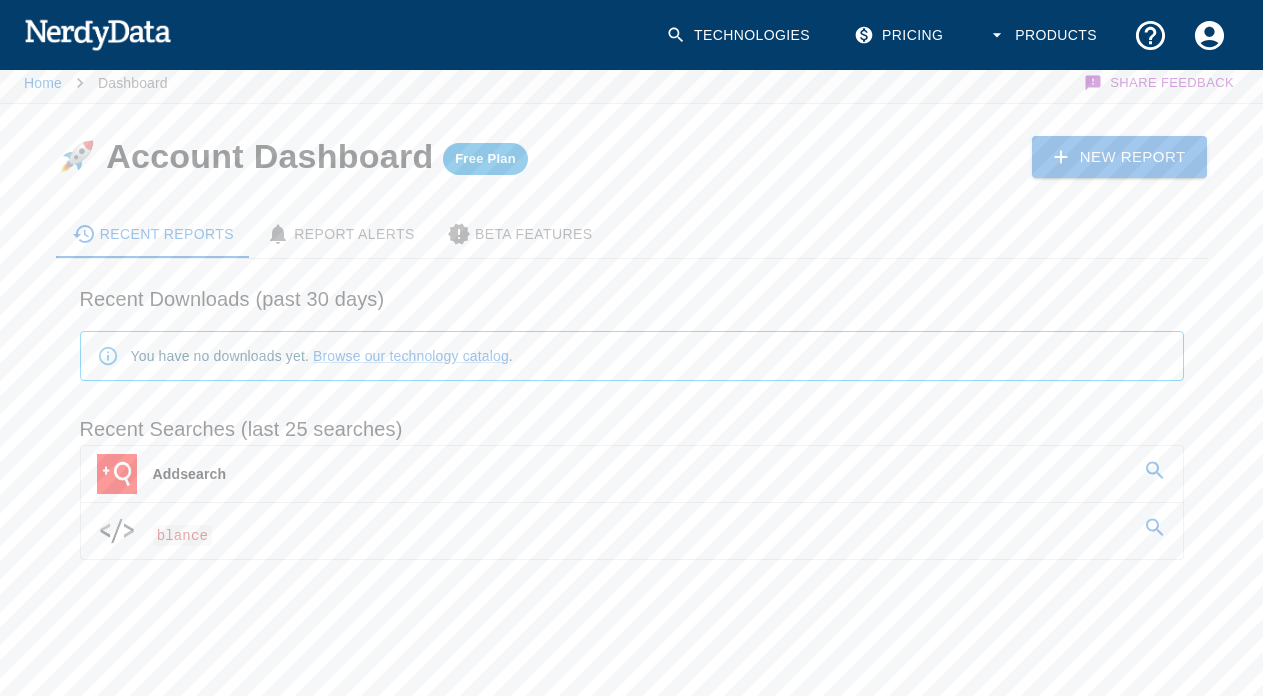 click on "Addsearch" at bounding box center (632, 474) 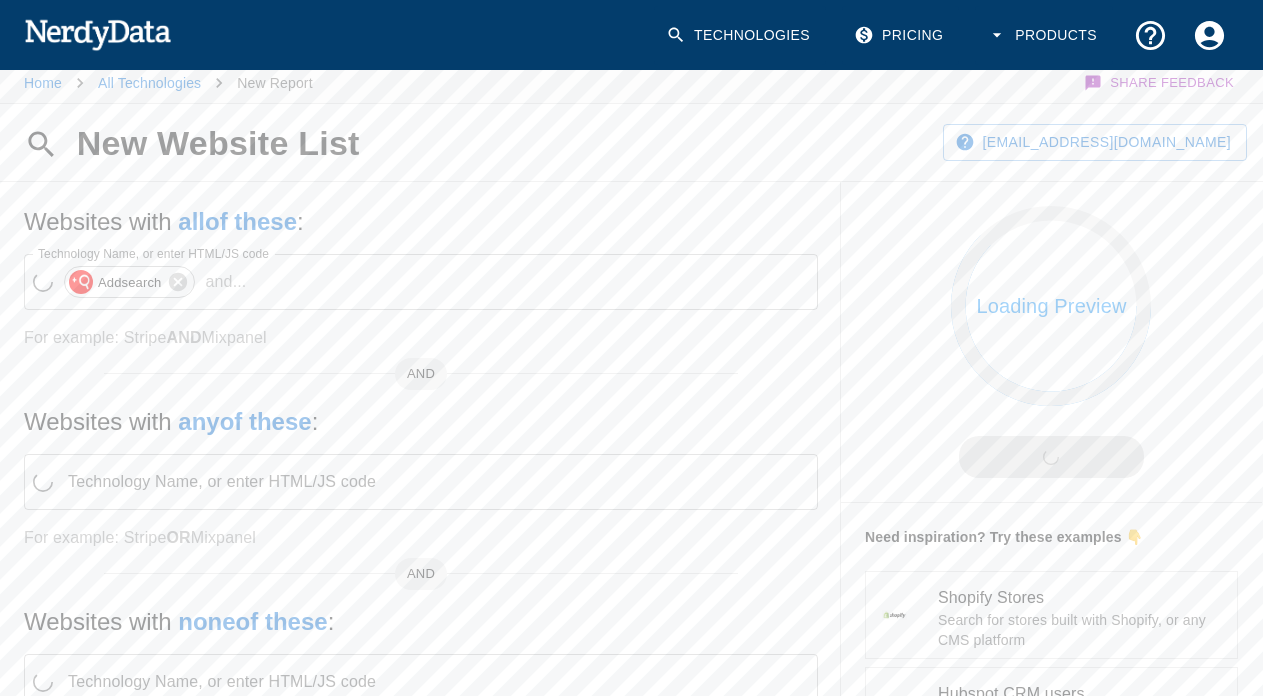 scroll, scrollTop: 0, scrollLeft: 0, axis: both 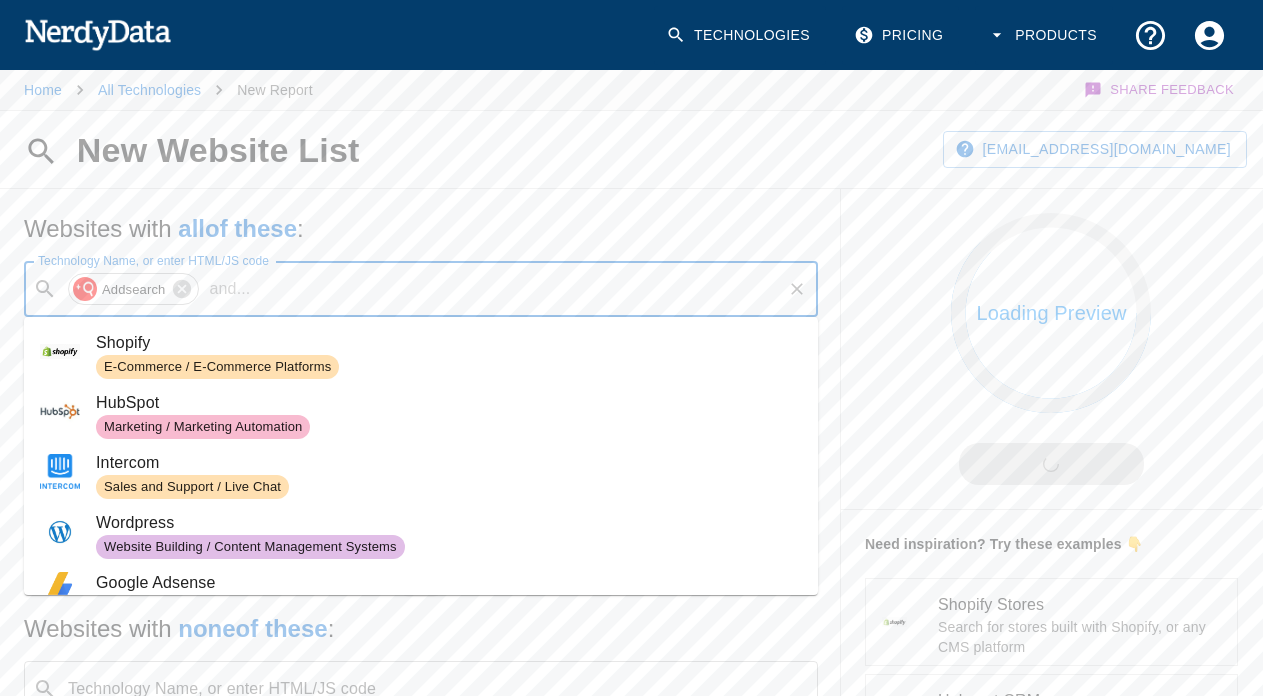 click on "Technology Name, or enter HTML/JS code" at bounding box center [518, 289] 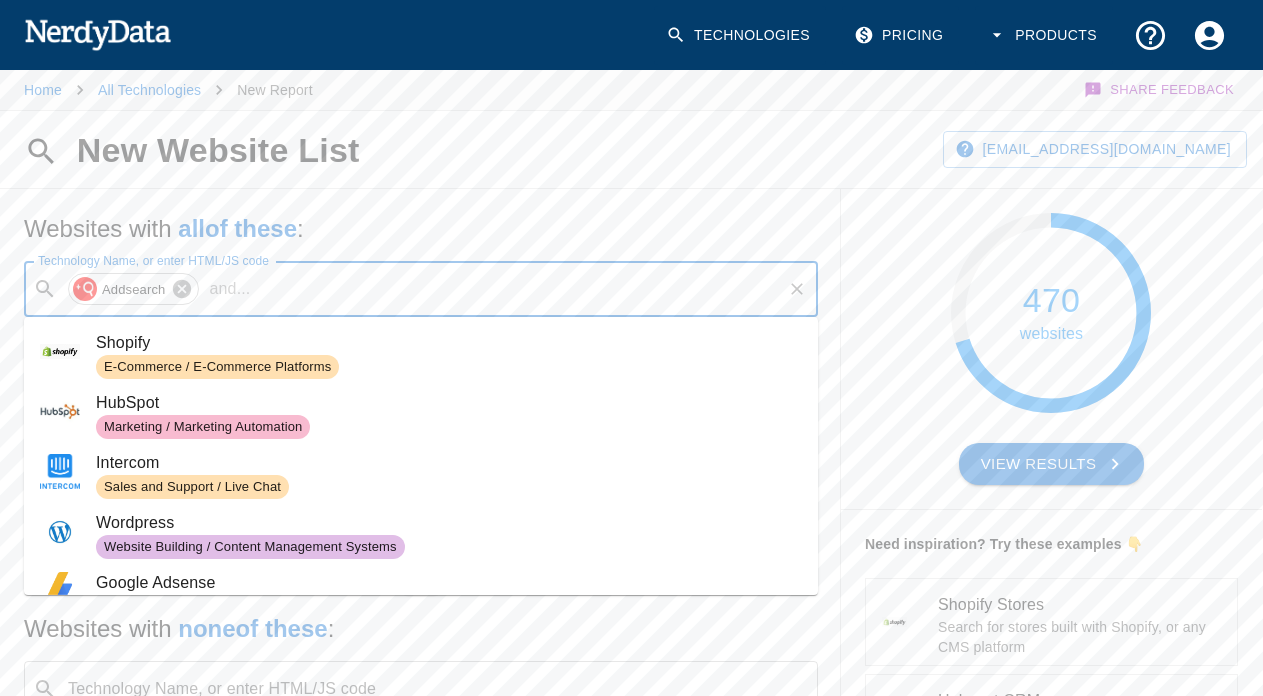 click 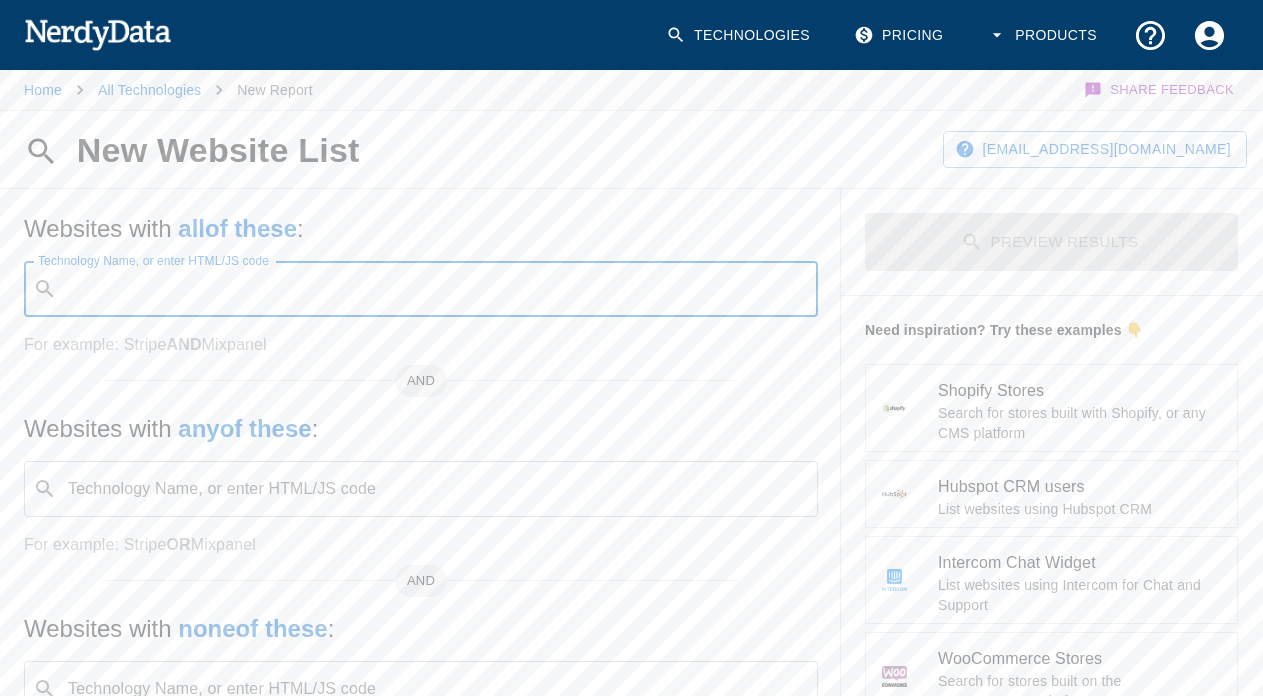click on "Technology Name, or enter HTML/JS code" at bounding box center [437, 289] 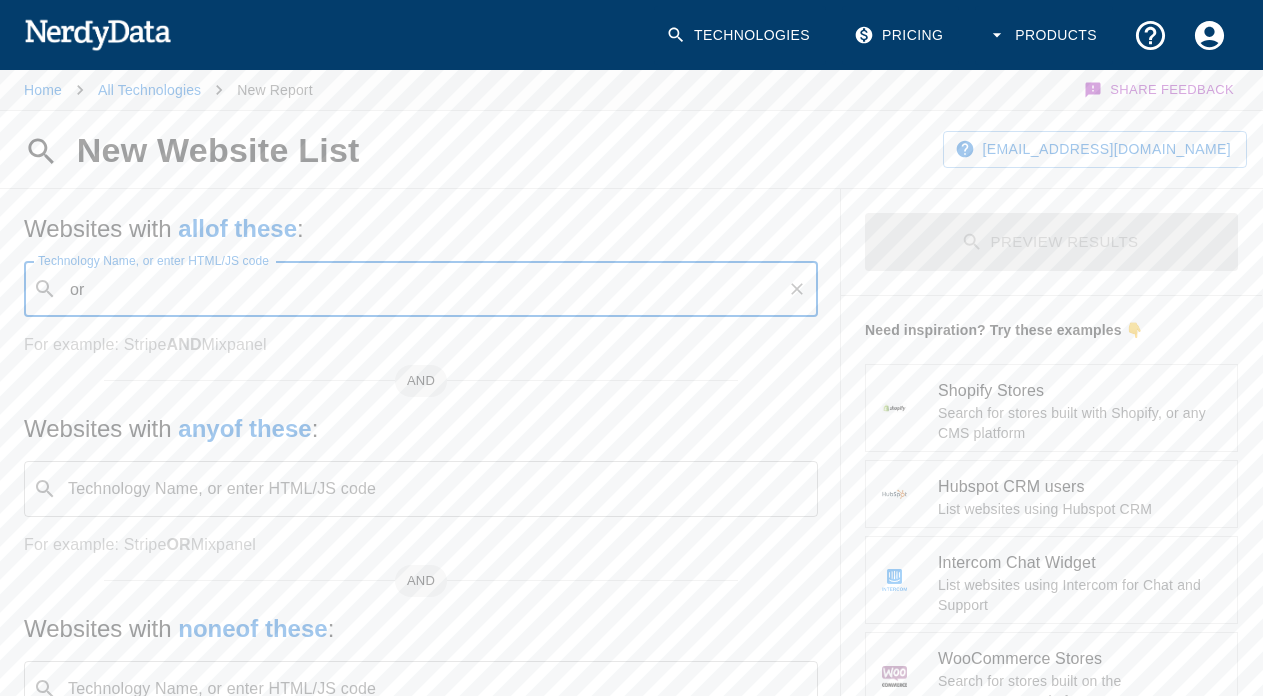 type on "o" 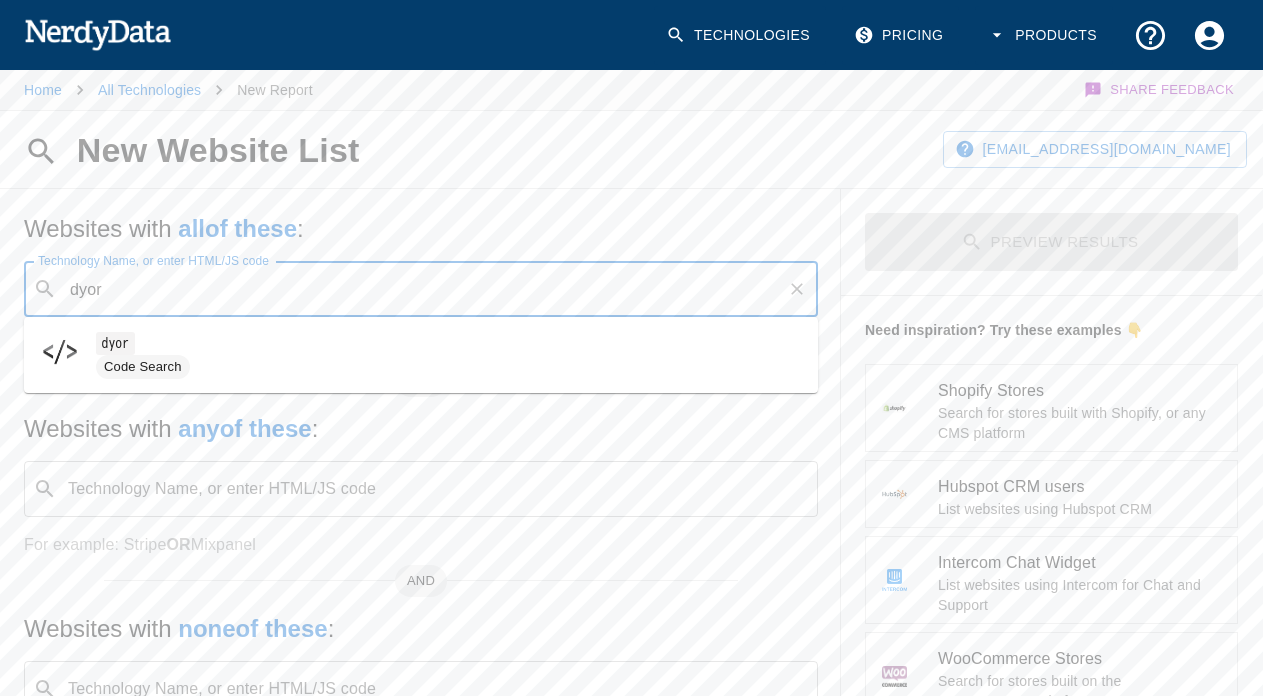 type on "dyor" 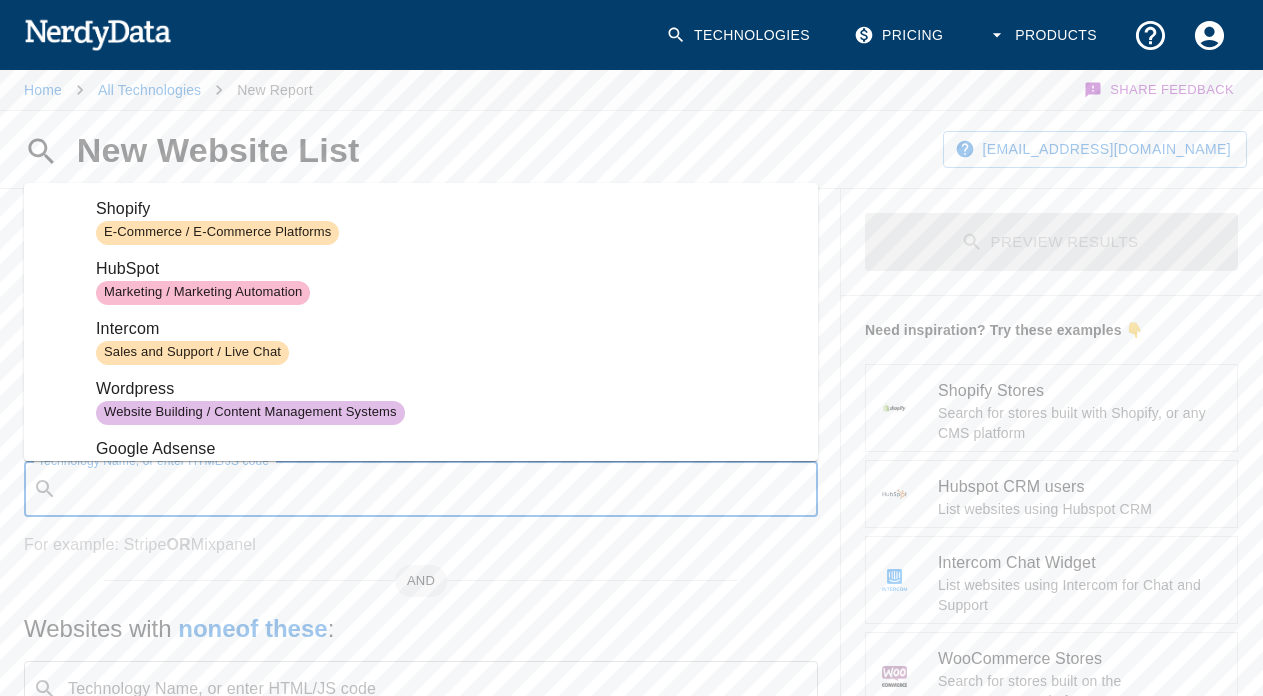 click on "Technology Name, or enter HTML/JS code" at bounding box center (437, 489) 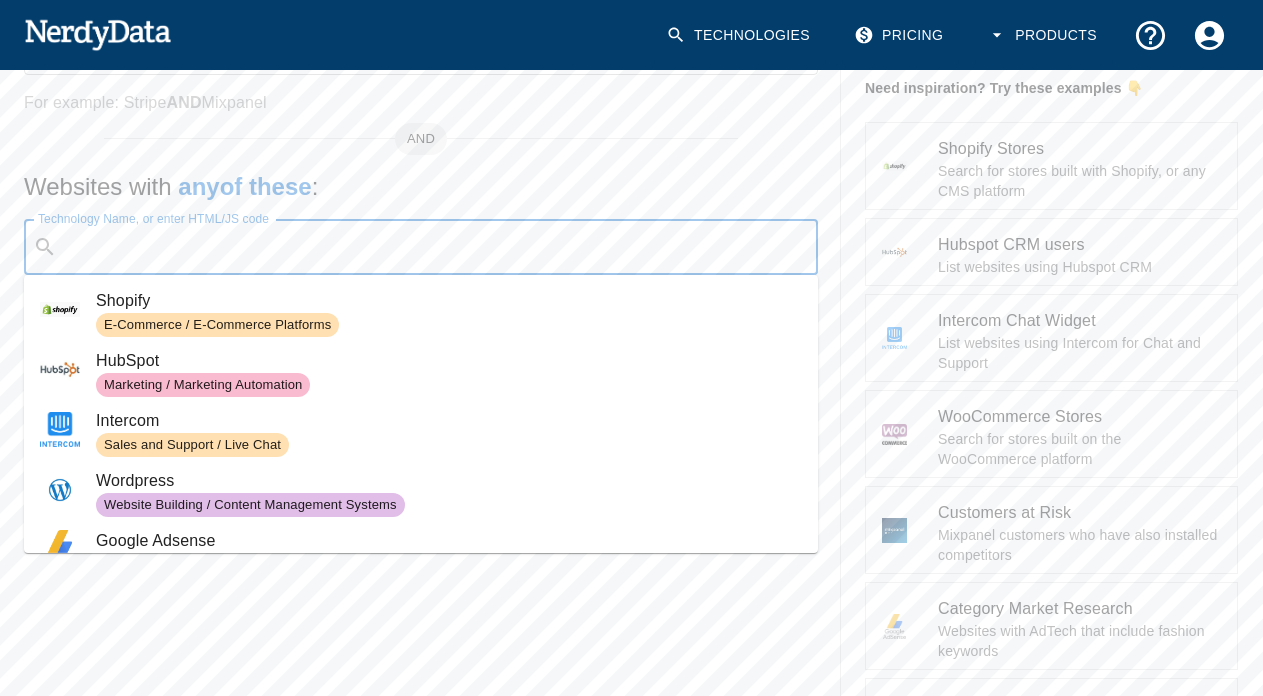 scroll, scrollTop: 252, scrollLeft: 0, axis: vertical 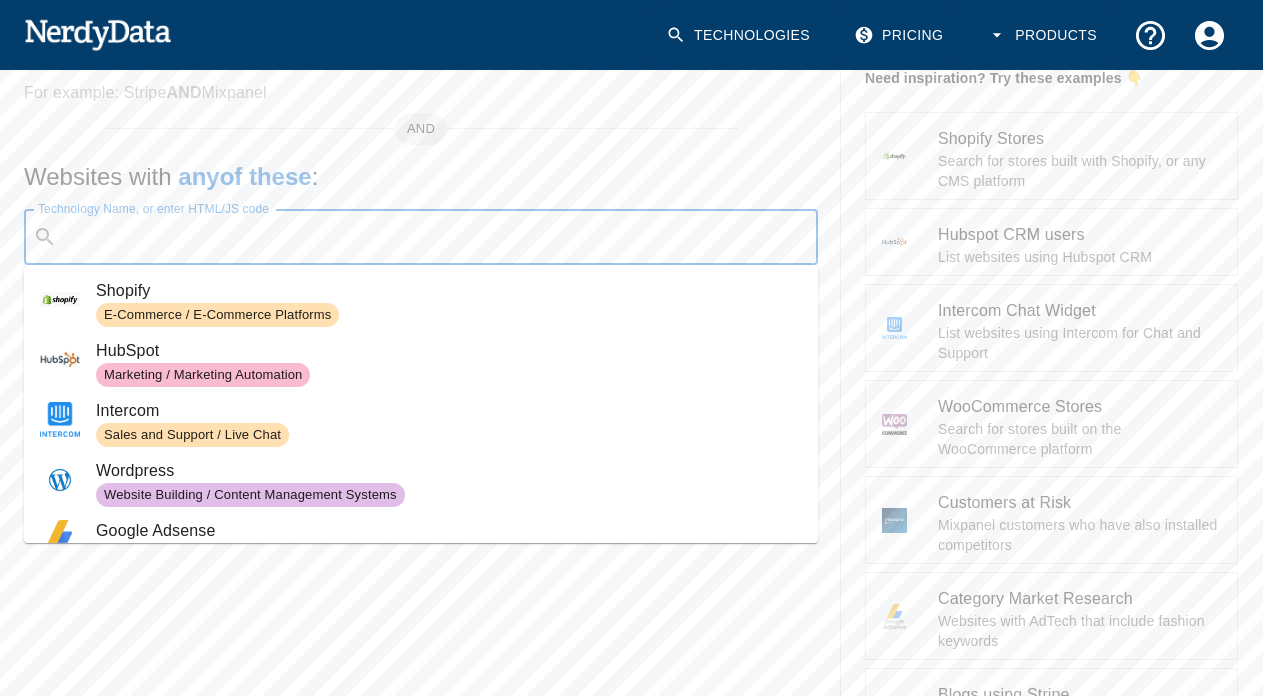 click on "Websites with   all  of these : Technology Name, or enter HTML/JS code ​ Technology Name, or enter HTML/JS code For example: Stripe  AND  Mixpanel AND Websites with   any  of these : Technology Name, or enter HTML/JS code ​ Technology Name, or enter HTML/JS code For example: Stripe  OR  Mixpanel AND Websites with   none  of these : Technology Name, or enter HTML/JS code ​ Technology Name, or enter HTML/JS code For example:  AND  Stripe  AND NOT  Mixpanel" at bounding box center (421, 599) 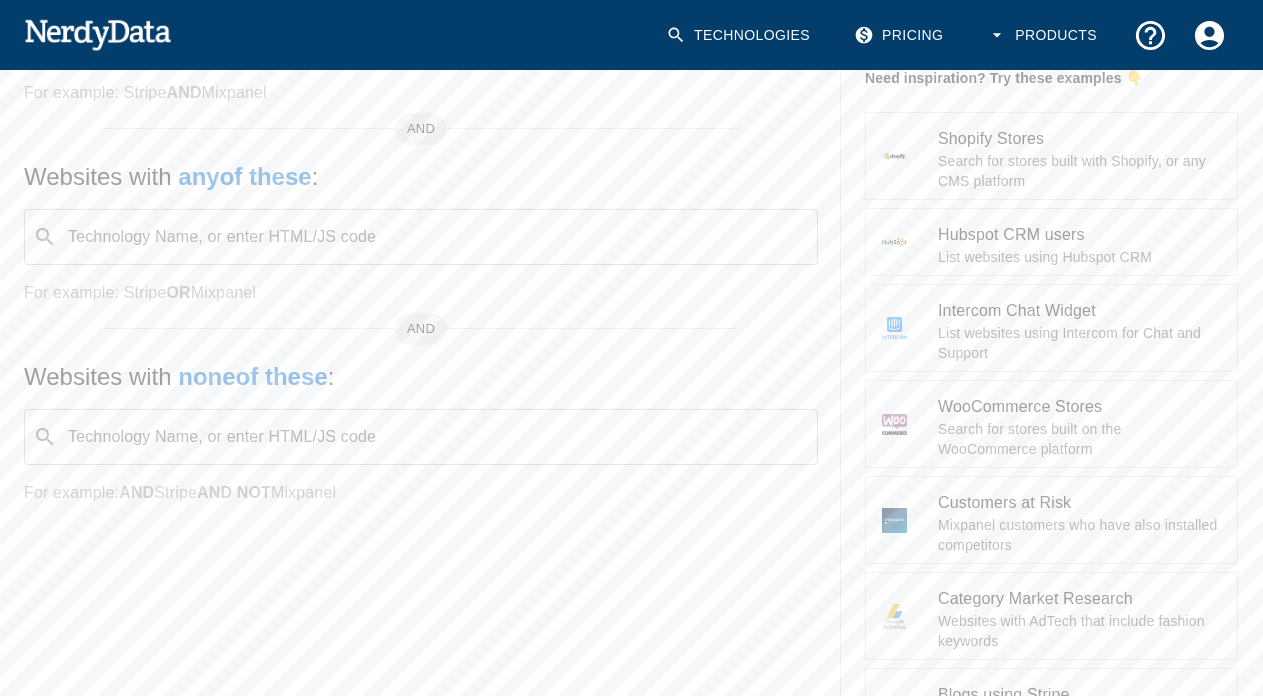 scroll, scrollTop: 0, scrollLeft: 0, axis: both 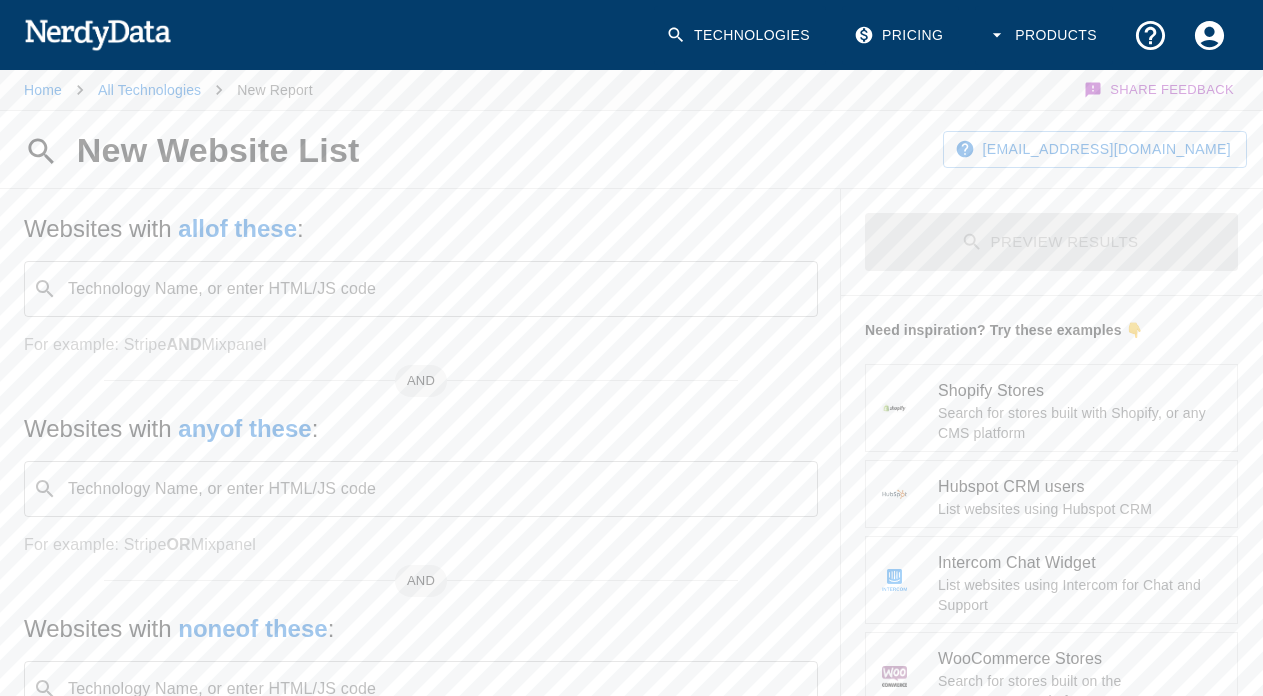 click on "Technology Name, or enter HTML/JS code" at bounding box center [437, 289] 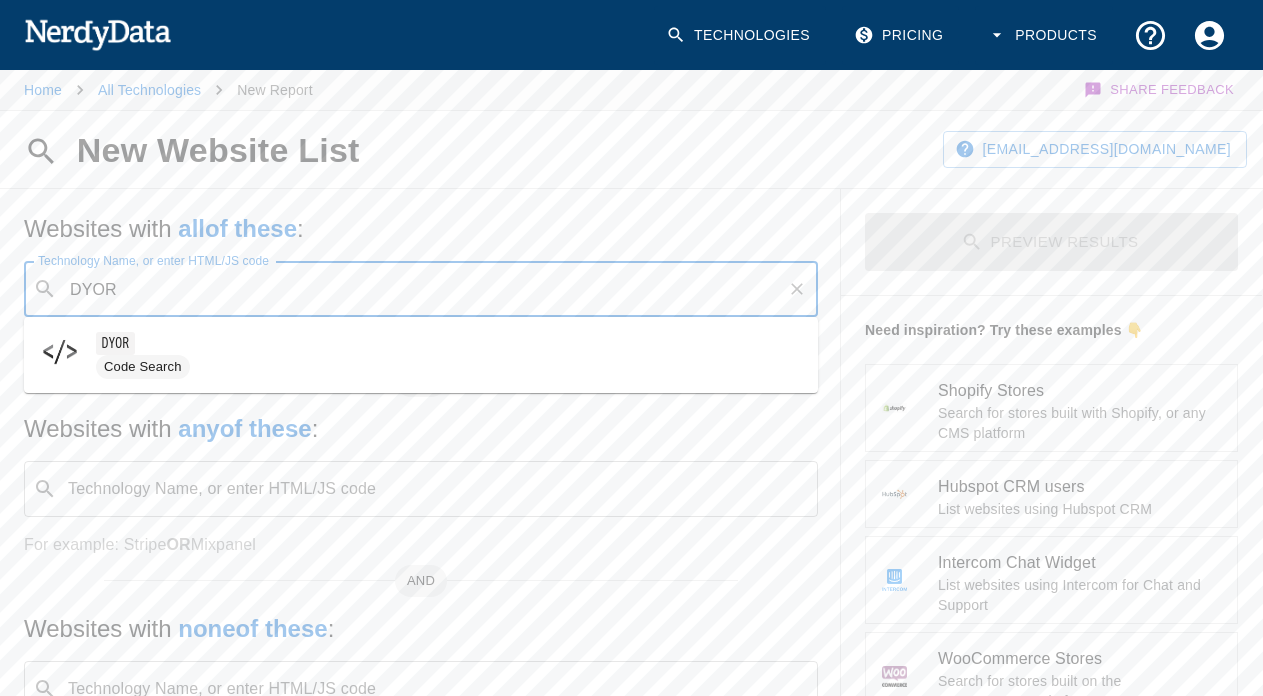 click on "DYOR" at bounding box center [449, 343] 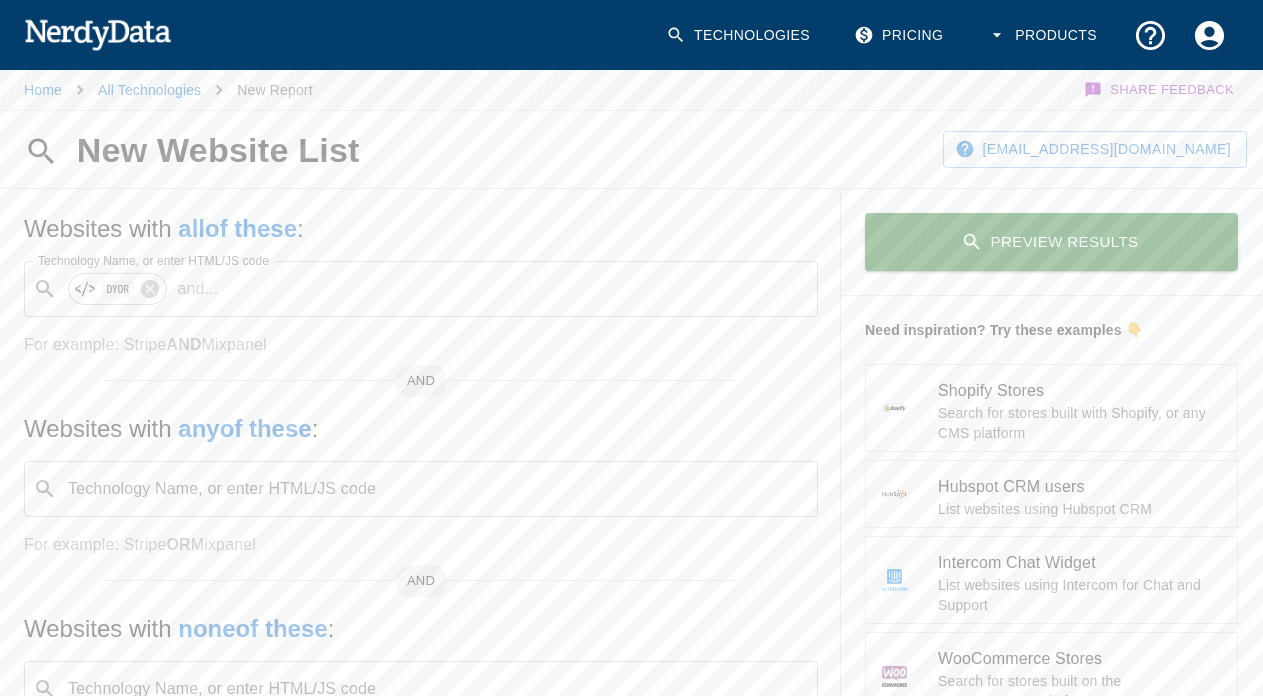 click 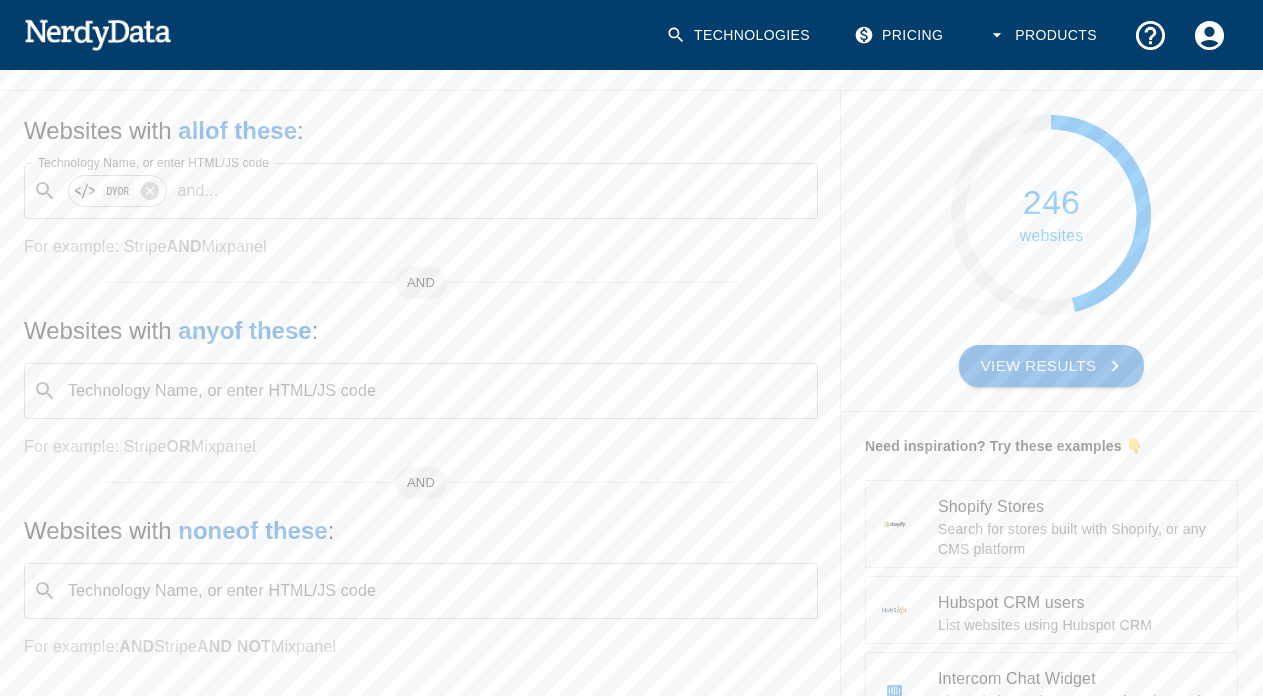 scroll, scrollTop: 126, scrollLeft: 0, axis: vertical 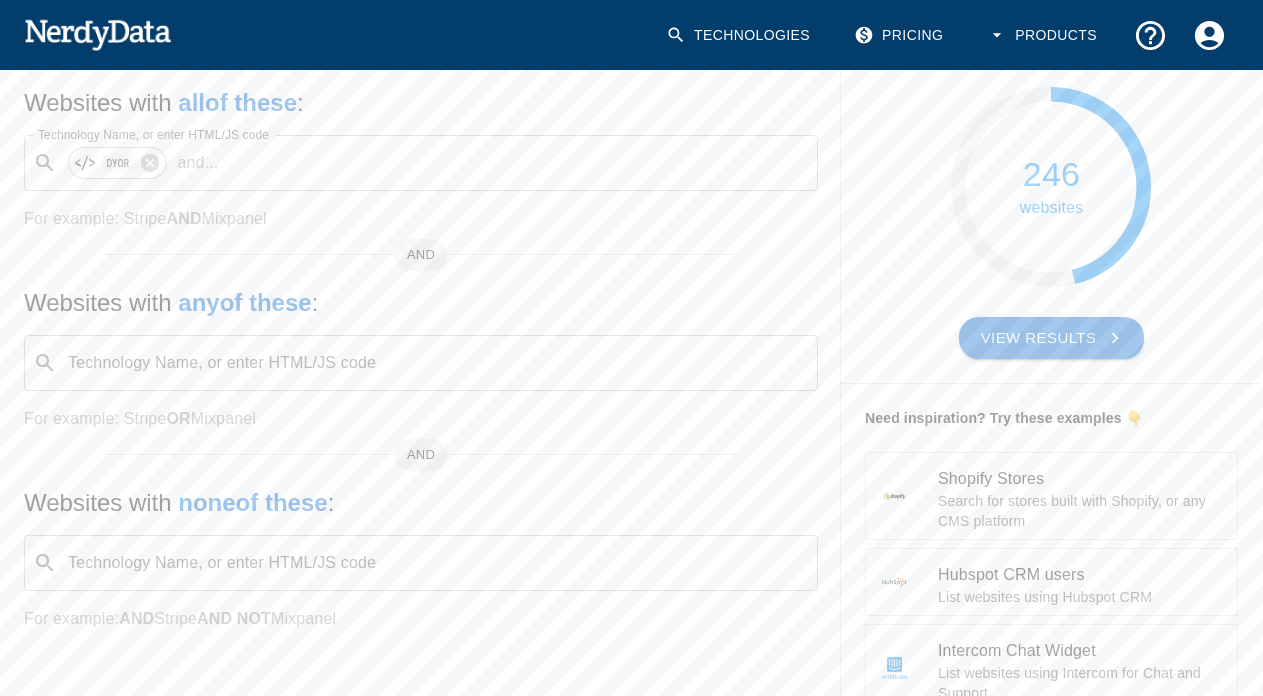 click on "View Results" at bounding box center [1052, 338] 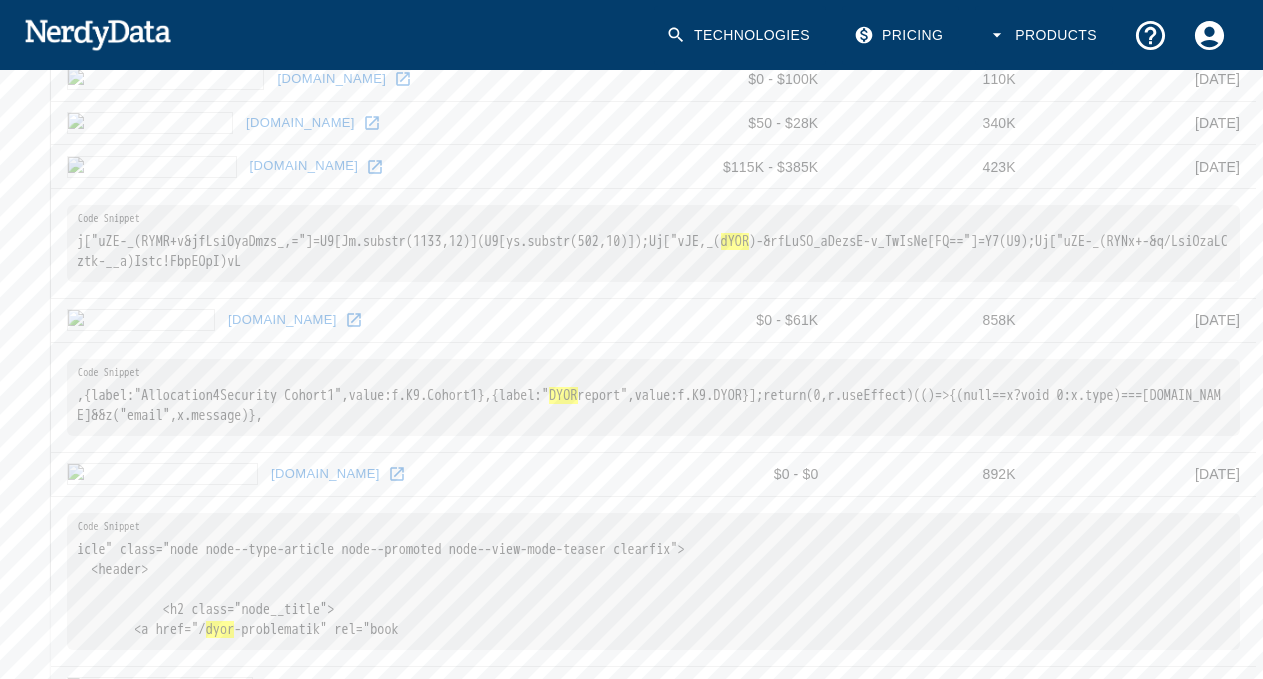 scroll, scrollTop: 630, scrollLeft: 0, axis: vertical 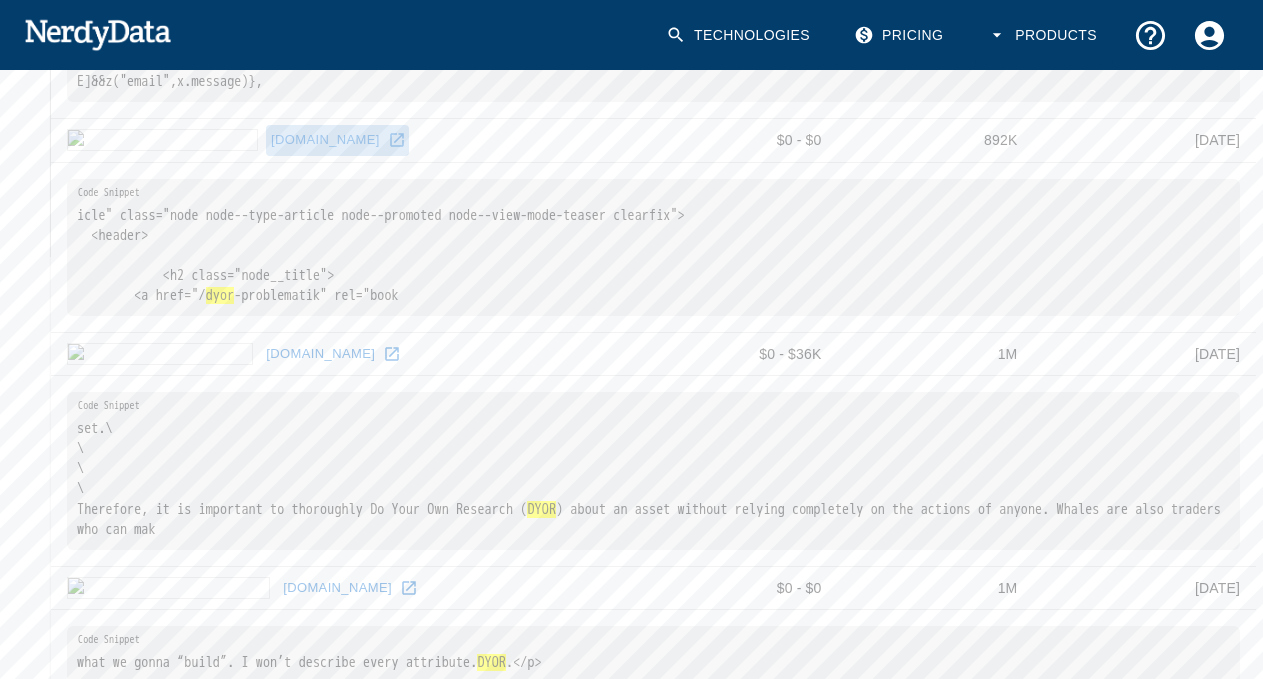 click on "[DOMAIN_NAME]" at bounding box center [337, 140] 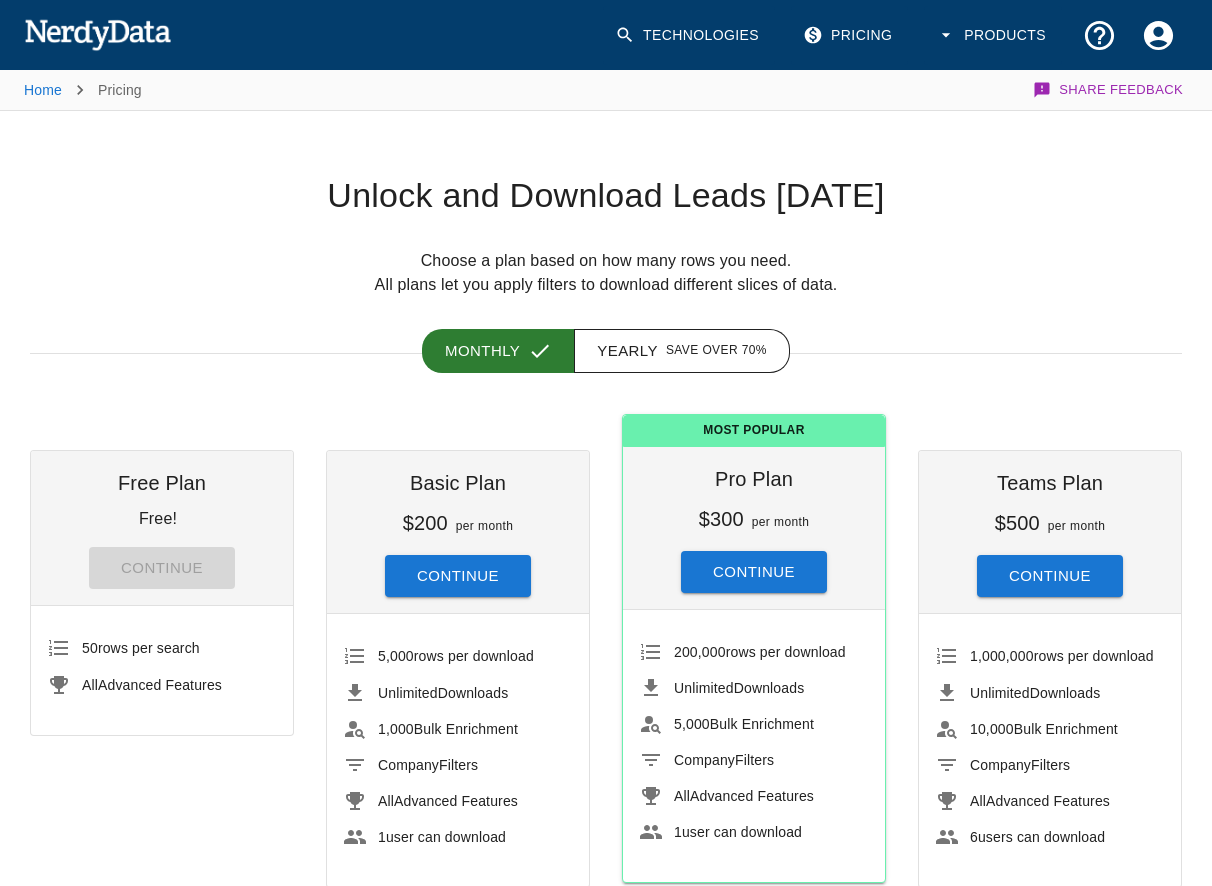 scroll, scrollTop: 252, scrollLeft: 0, axis: vertical 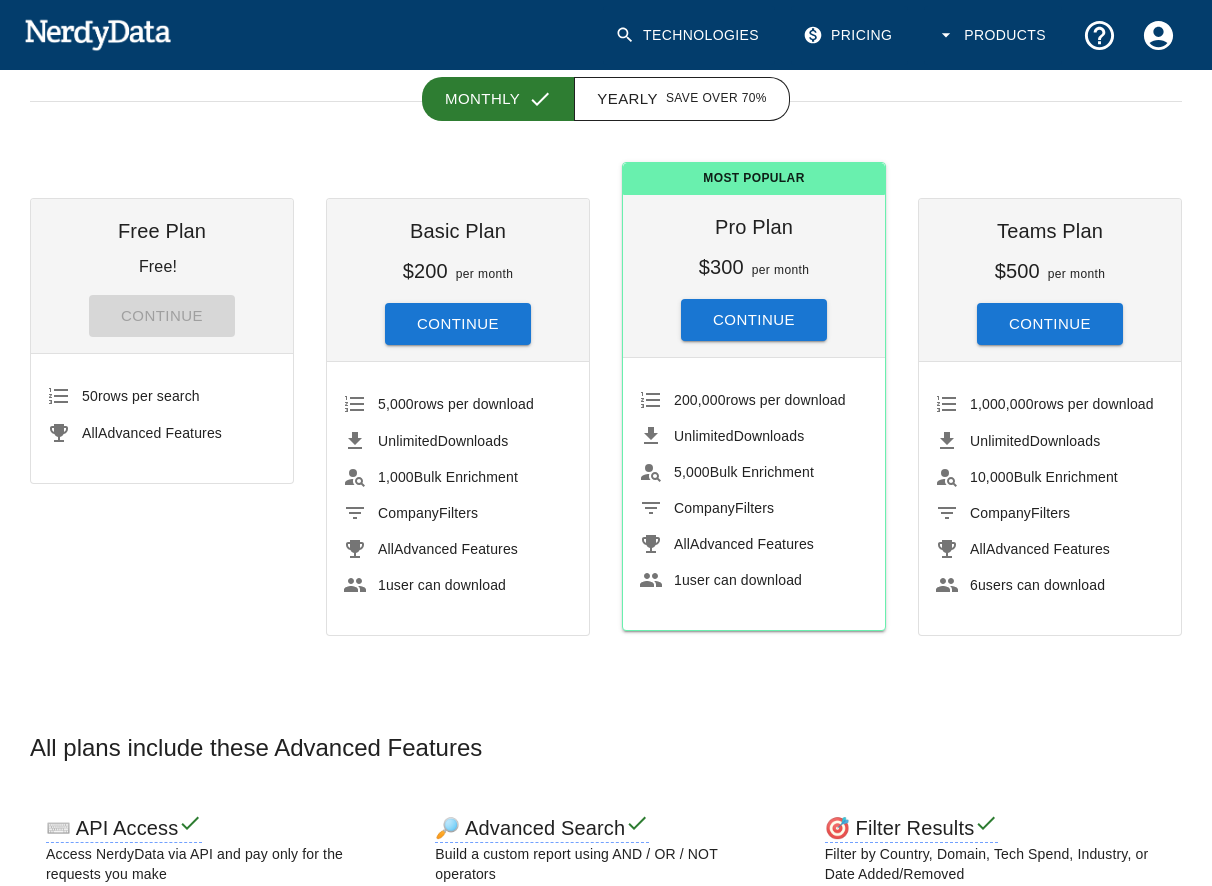 click on "Free Plan Free! Continue" at bounding box center [162, 276] 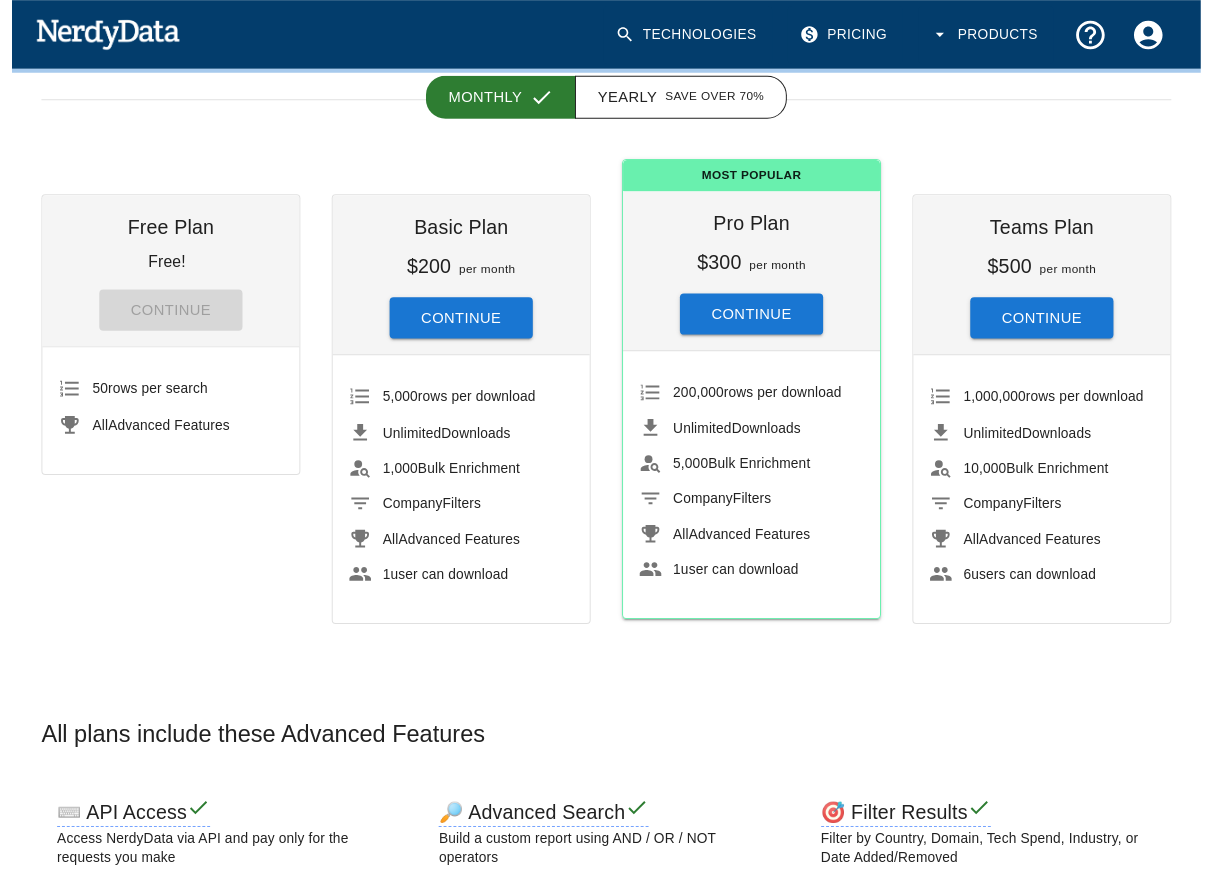 scroll, scrollTop: 0, scrollLeft: 0, axis: both 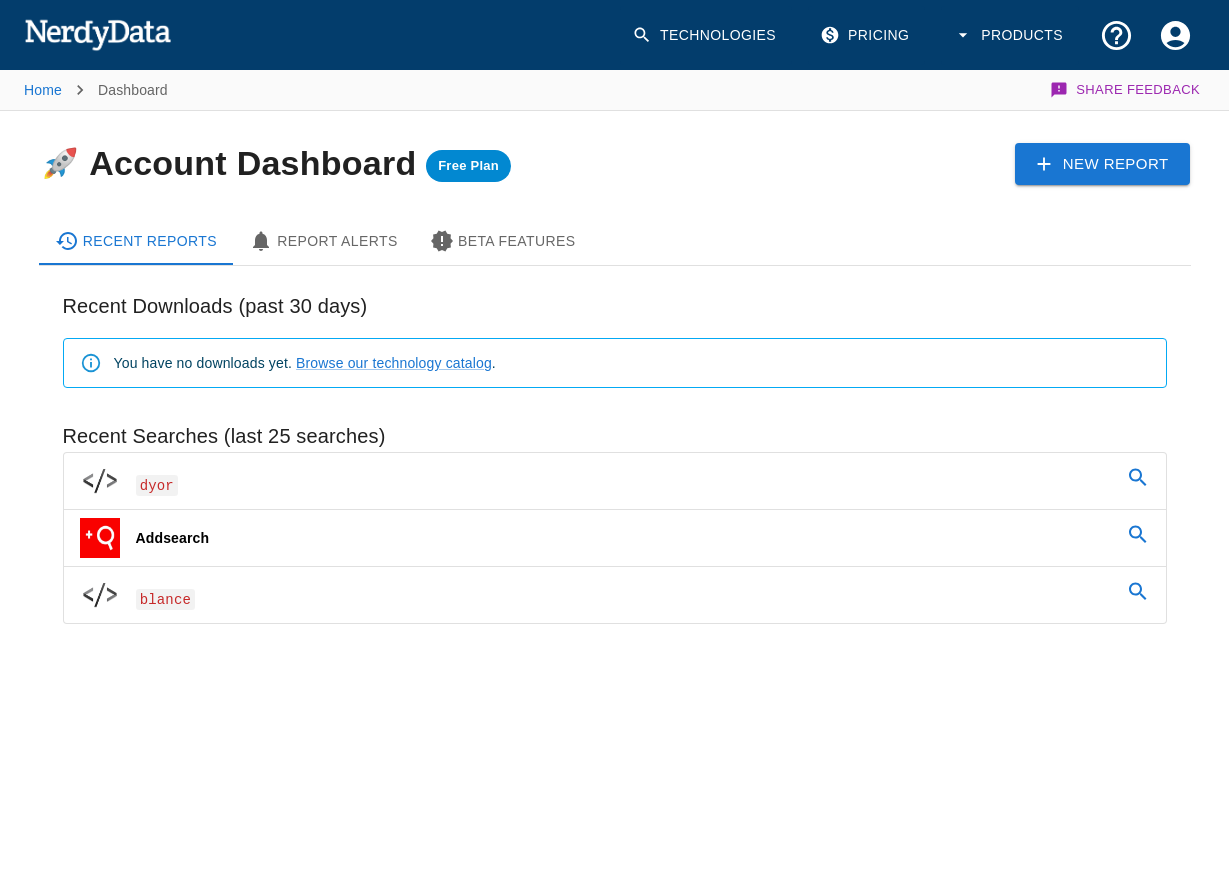 click on "dyor" at bounding box center (615, 481) 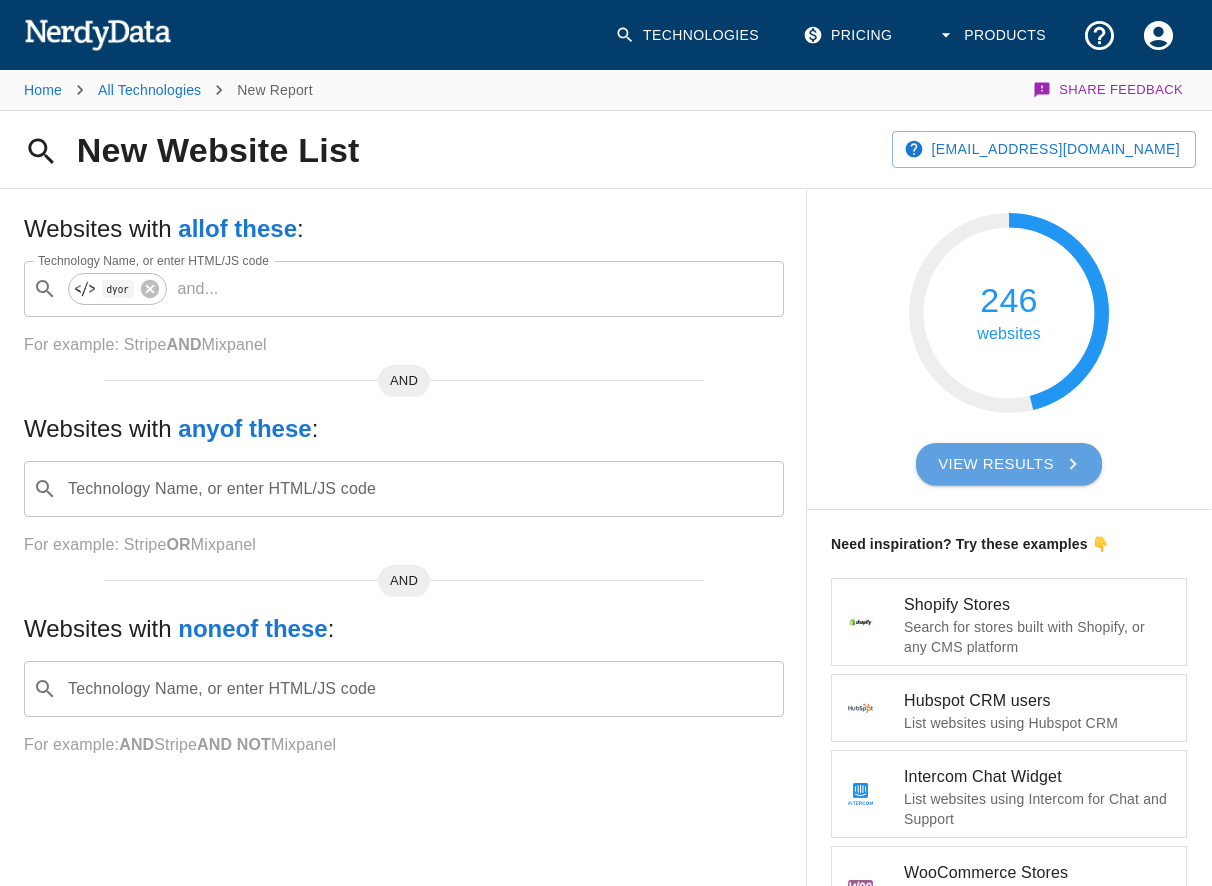 click on "View Results" at bounding box center (1009, 464) 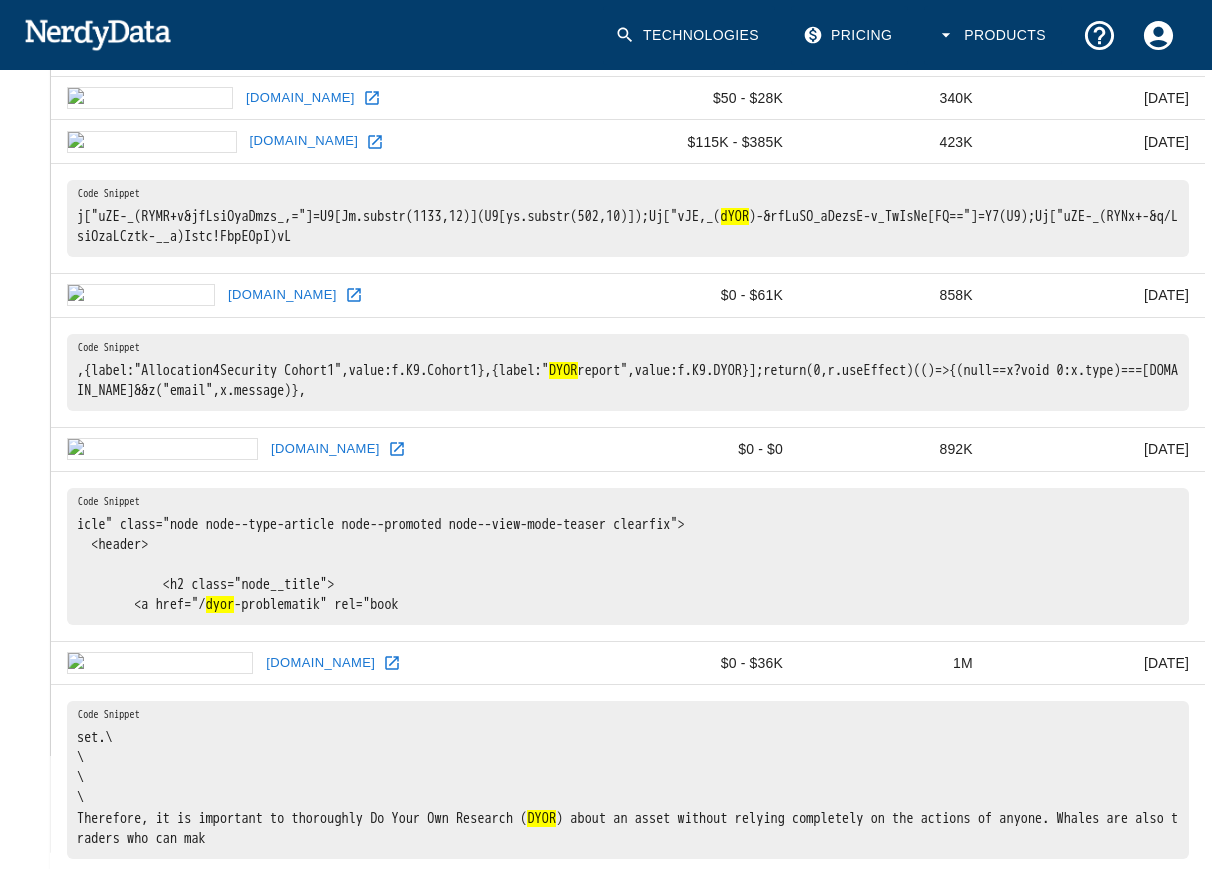 scroll, scrollTop: 504, scrollLeft: 0, axis: vertical 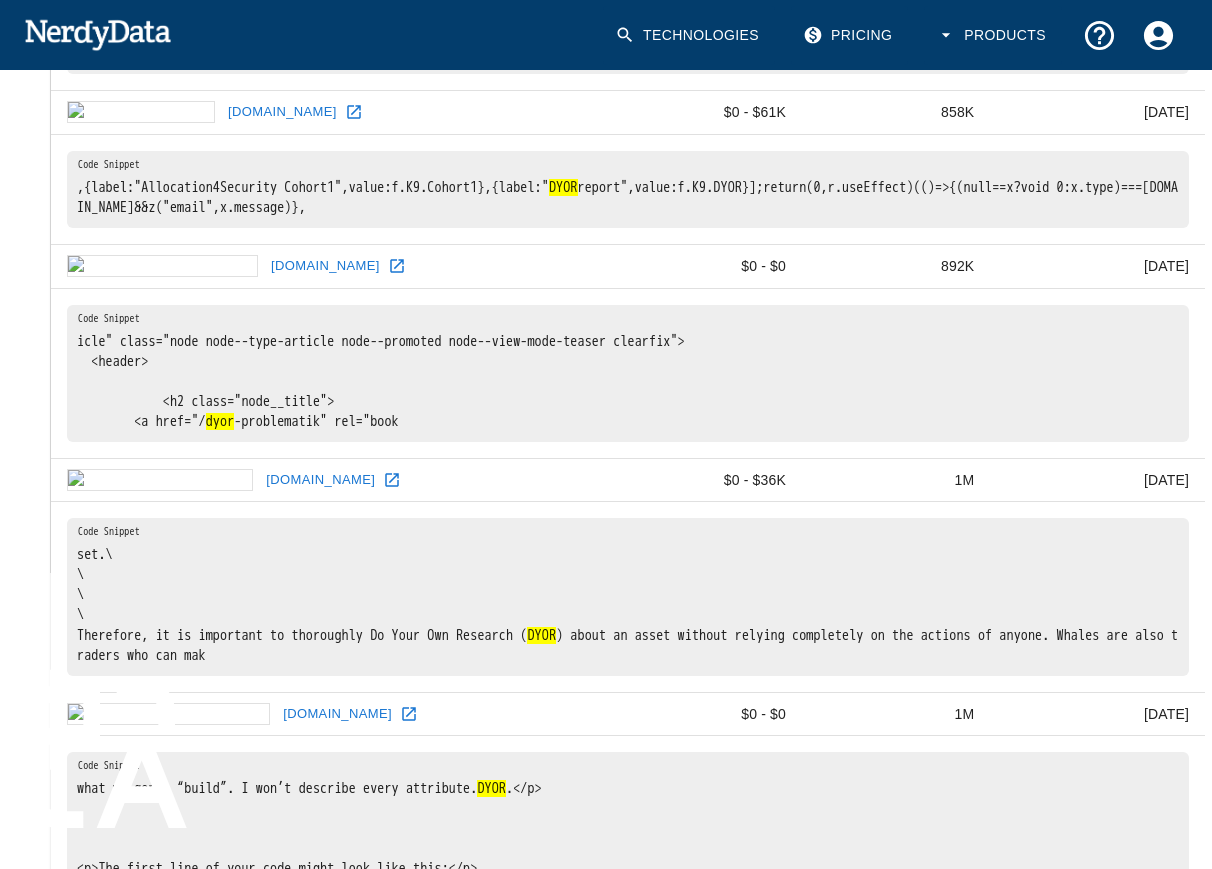 click on "[DOMAIN_NAME]" at bounding box center [332, 480] 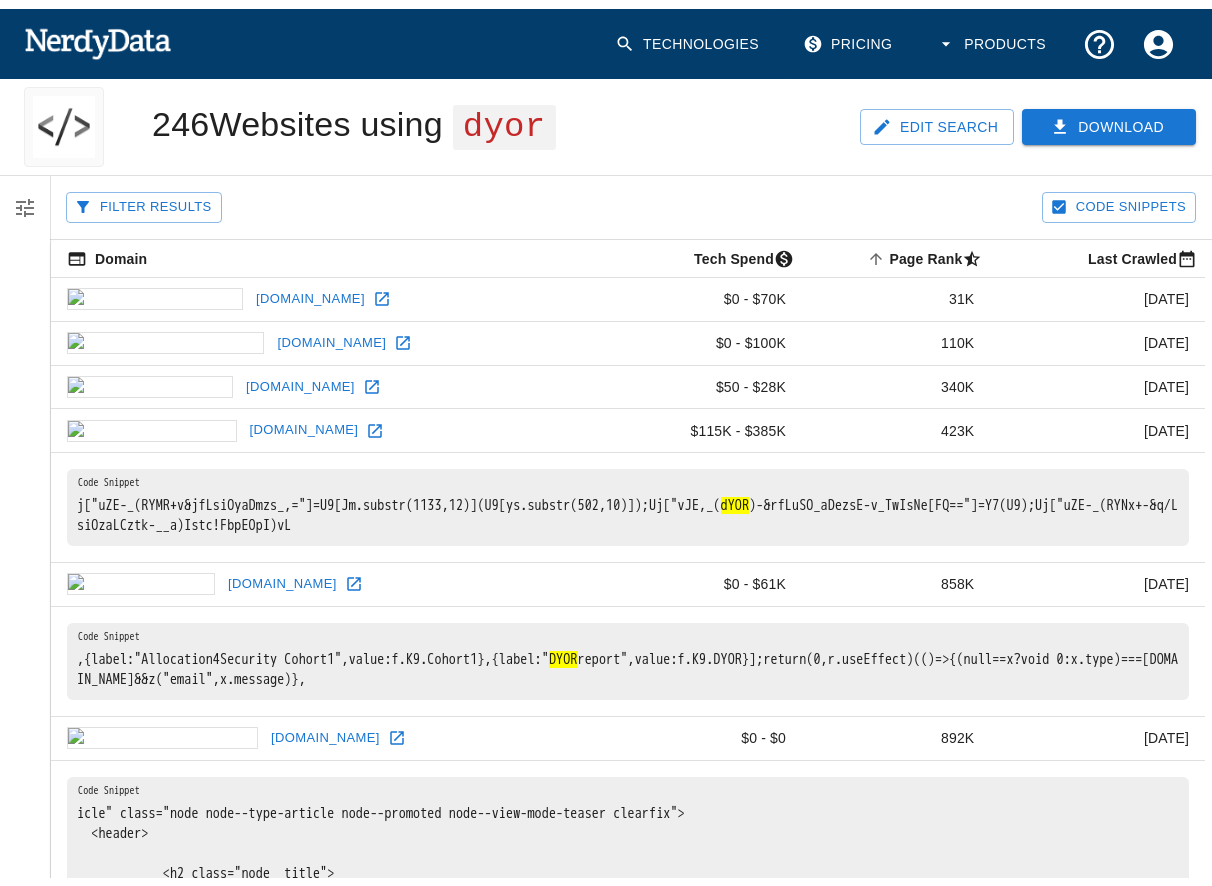 scroll, scrollTop: 0, scrollLeft: 0, axis: both 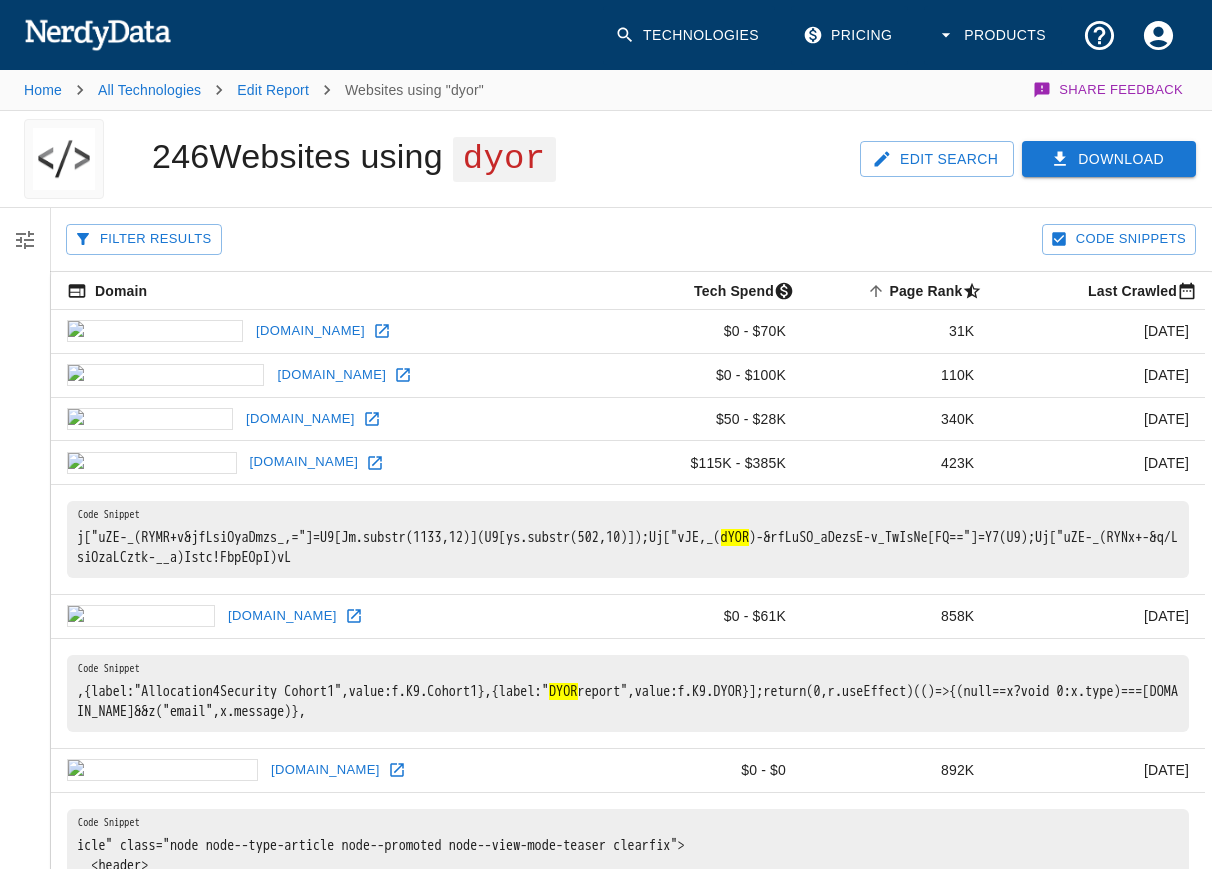 click on "dyor" at bounding box center [504, 159] 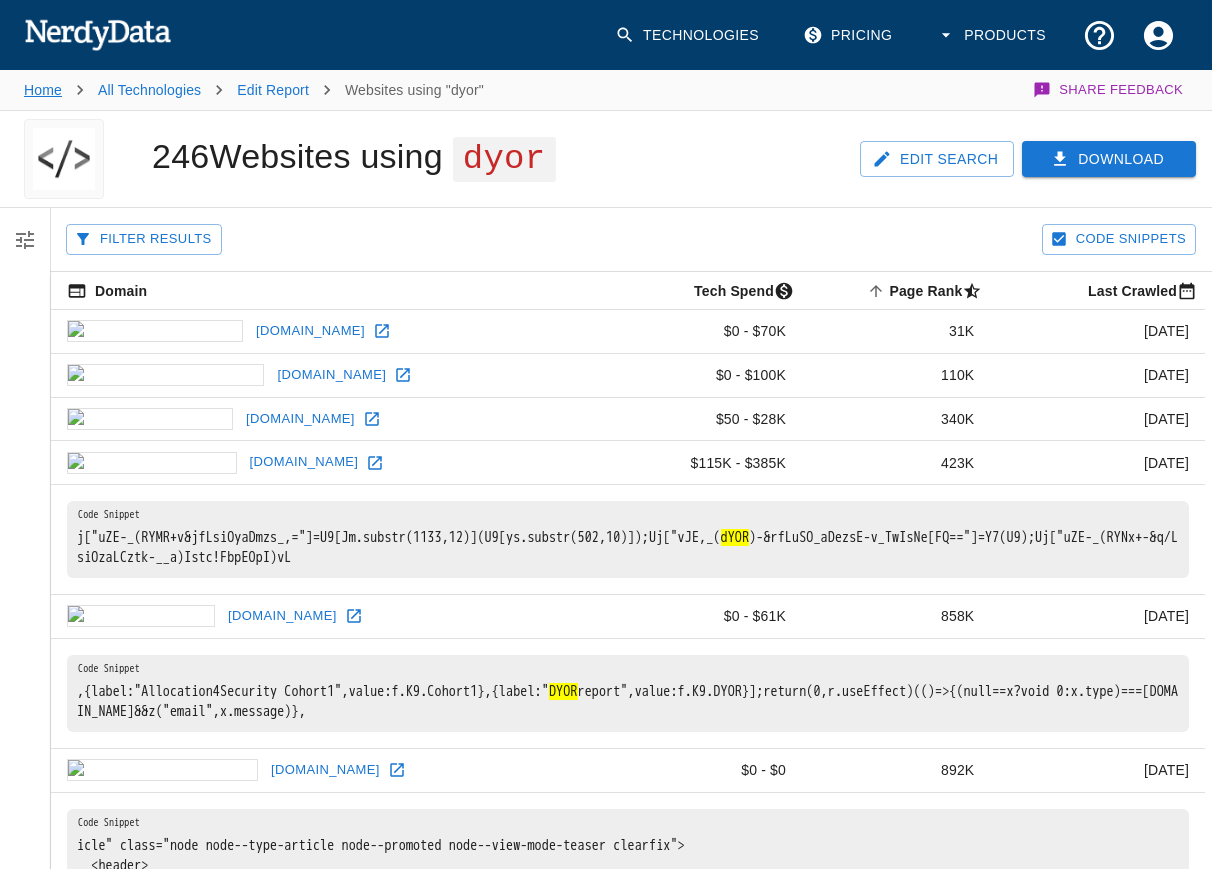 click on "Home" at bounding box center [43, 90] 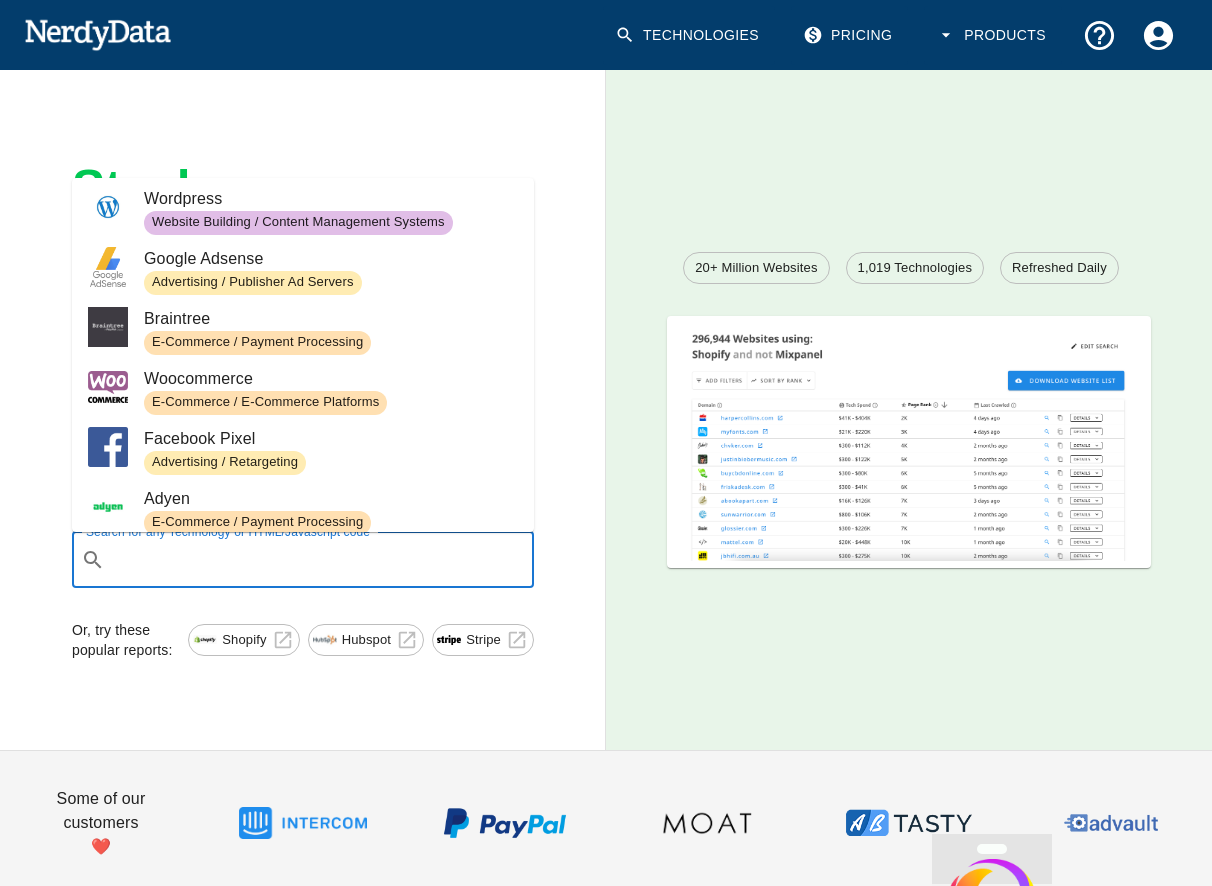 scroll, scrollTop: 204, scrollLeft: 0, axis: vertical 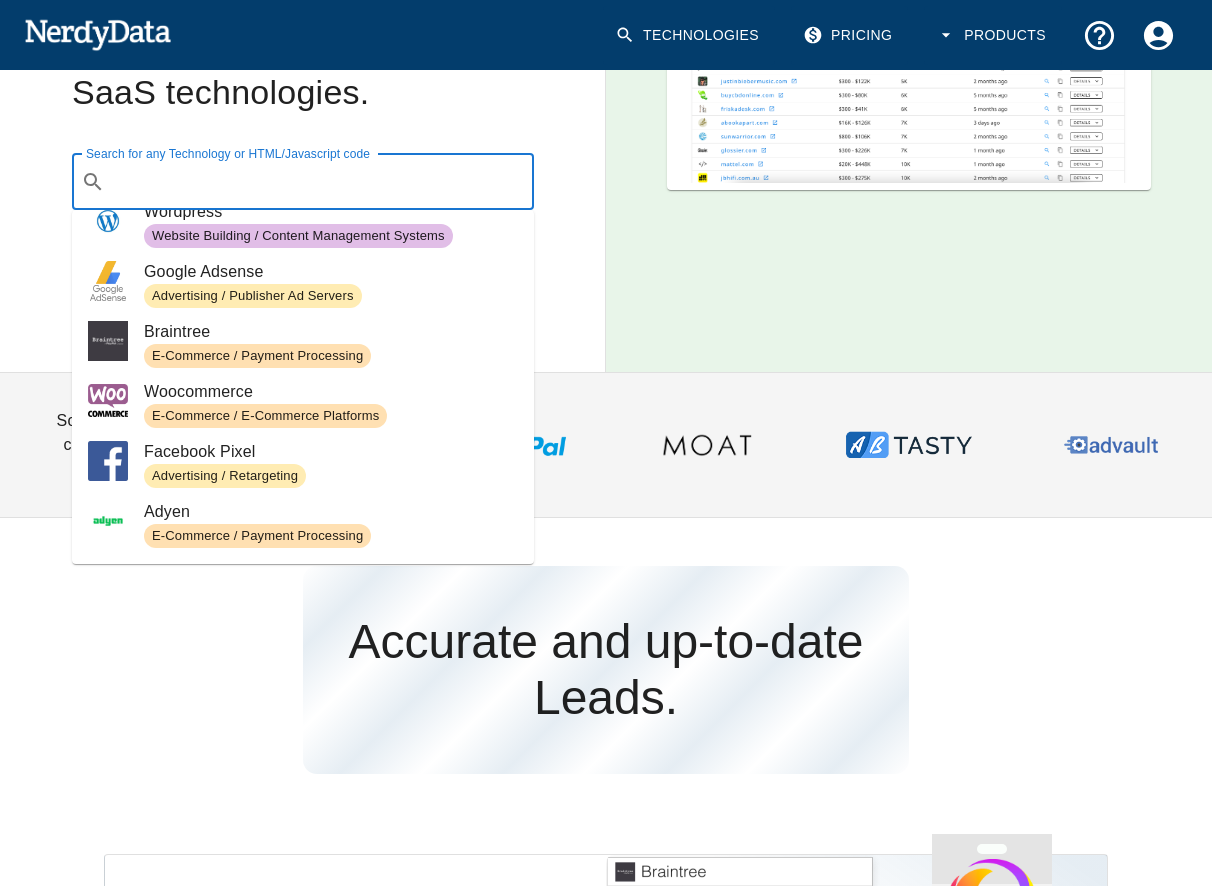 click on "Search for any Technology or HTML/Javascript code" at bounding box center (319, 182) 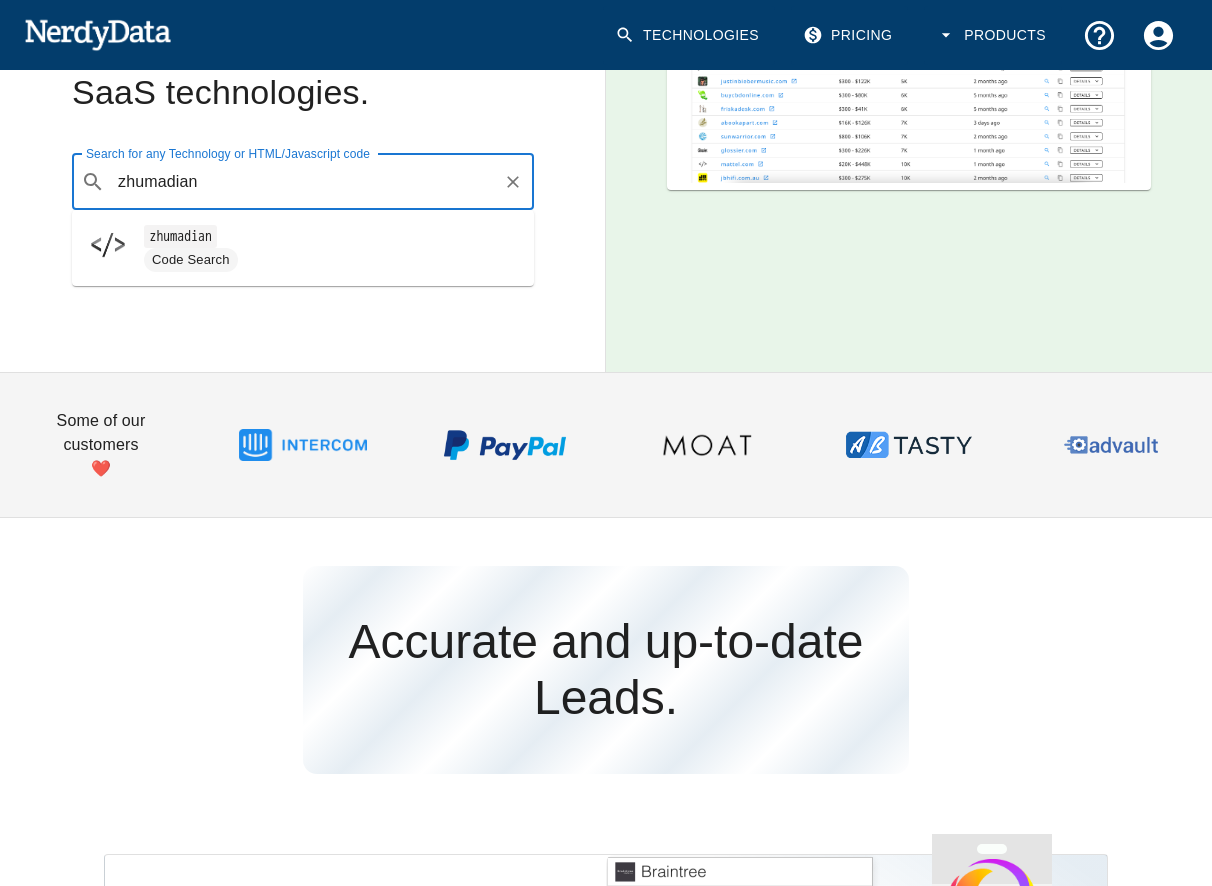 type on "zhumadian" 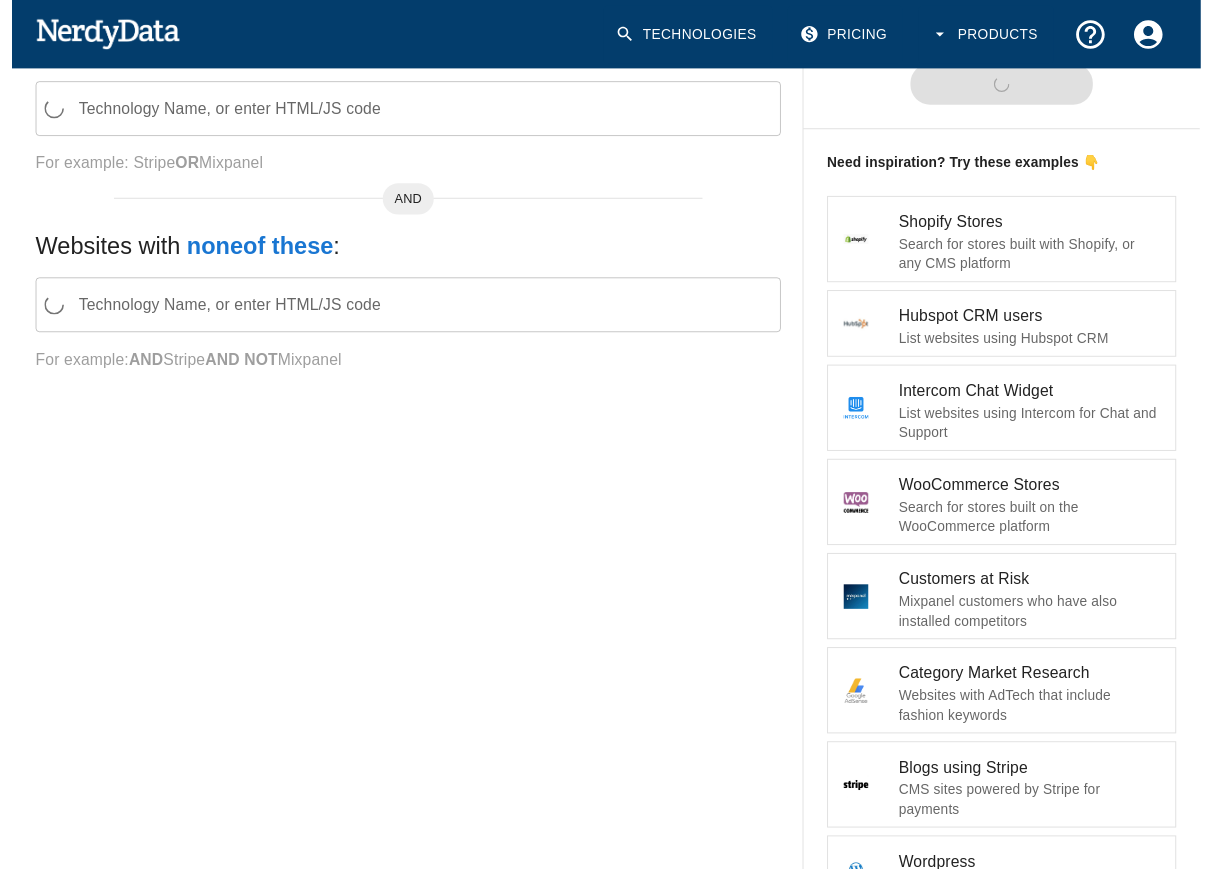 scroll, scrollTop: 0, scrollLeft: 0, axis: both 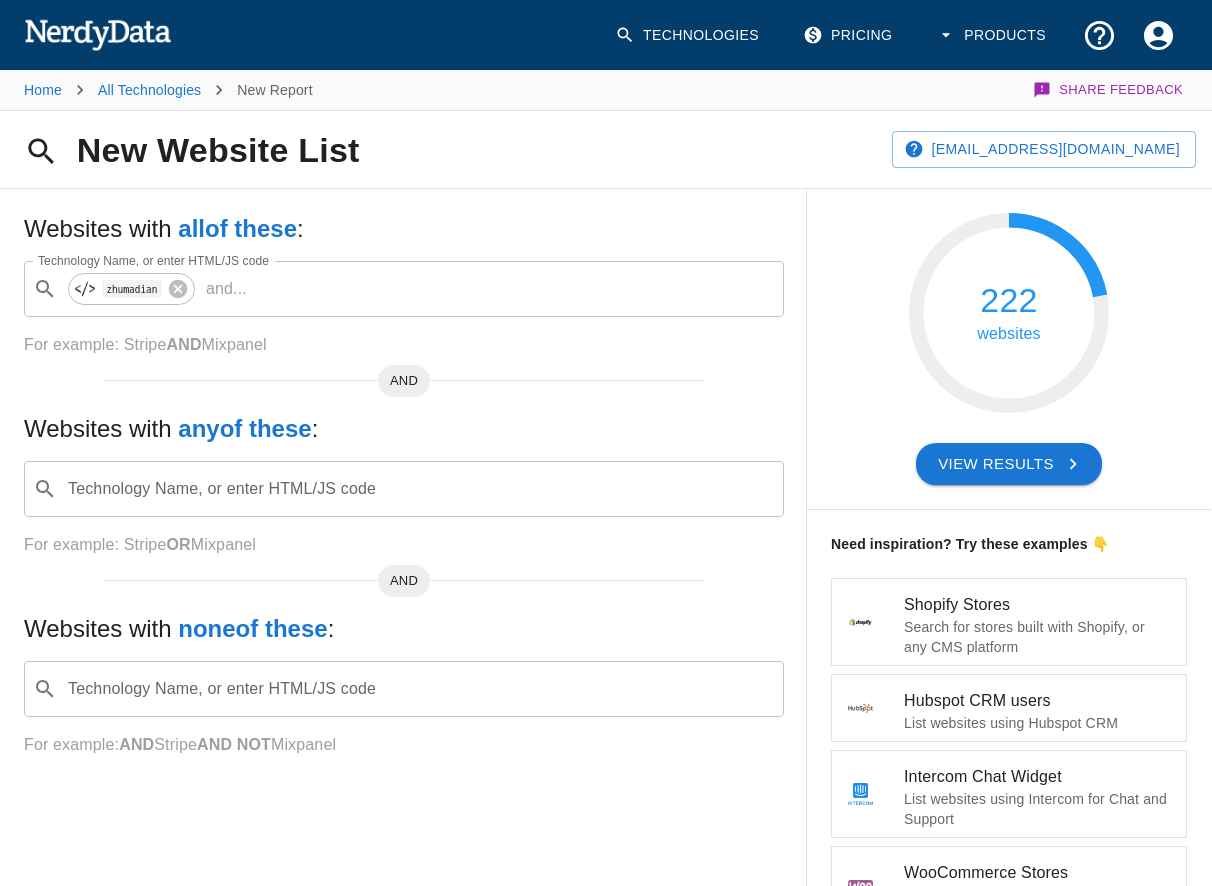 click on "View Results" at bounding box center (1009, 464) 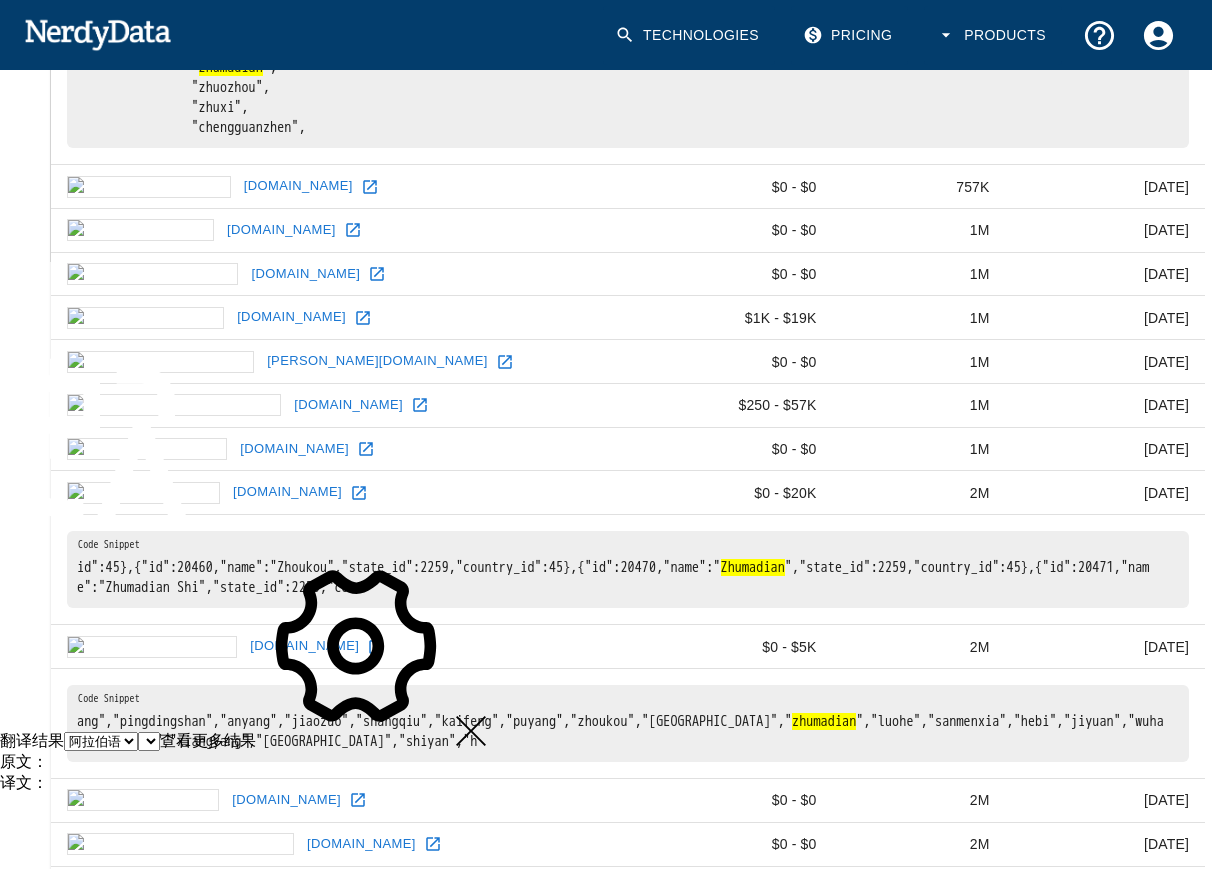 scroll, scrollTop: 756, scrollLeft: 0, axis: vertical 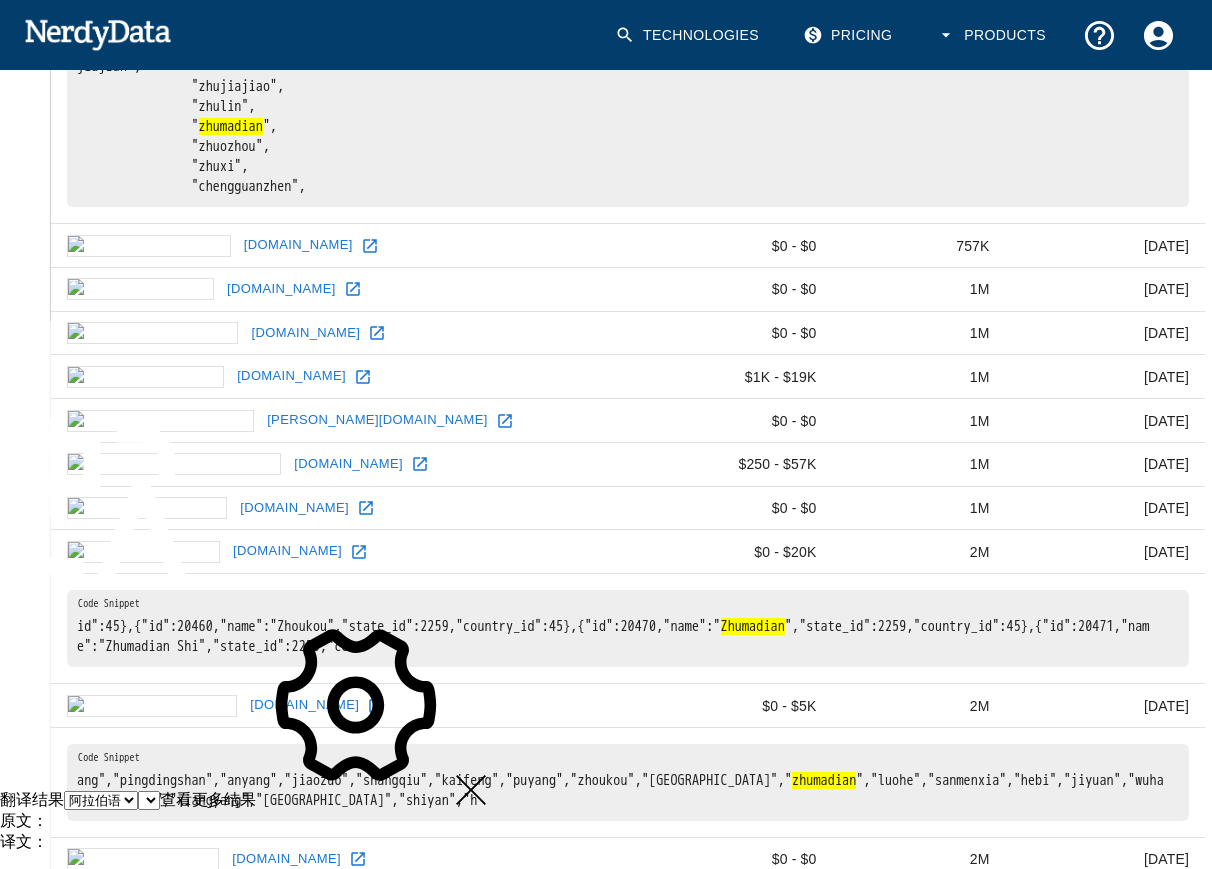 click on "[DOMAIN_NAME]" at bounding box center [310, 245] 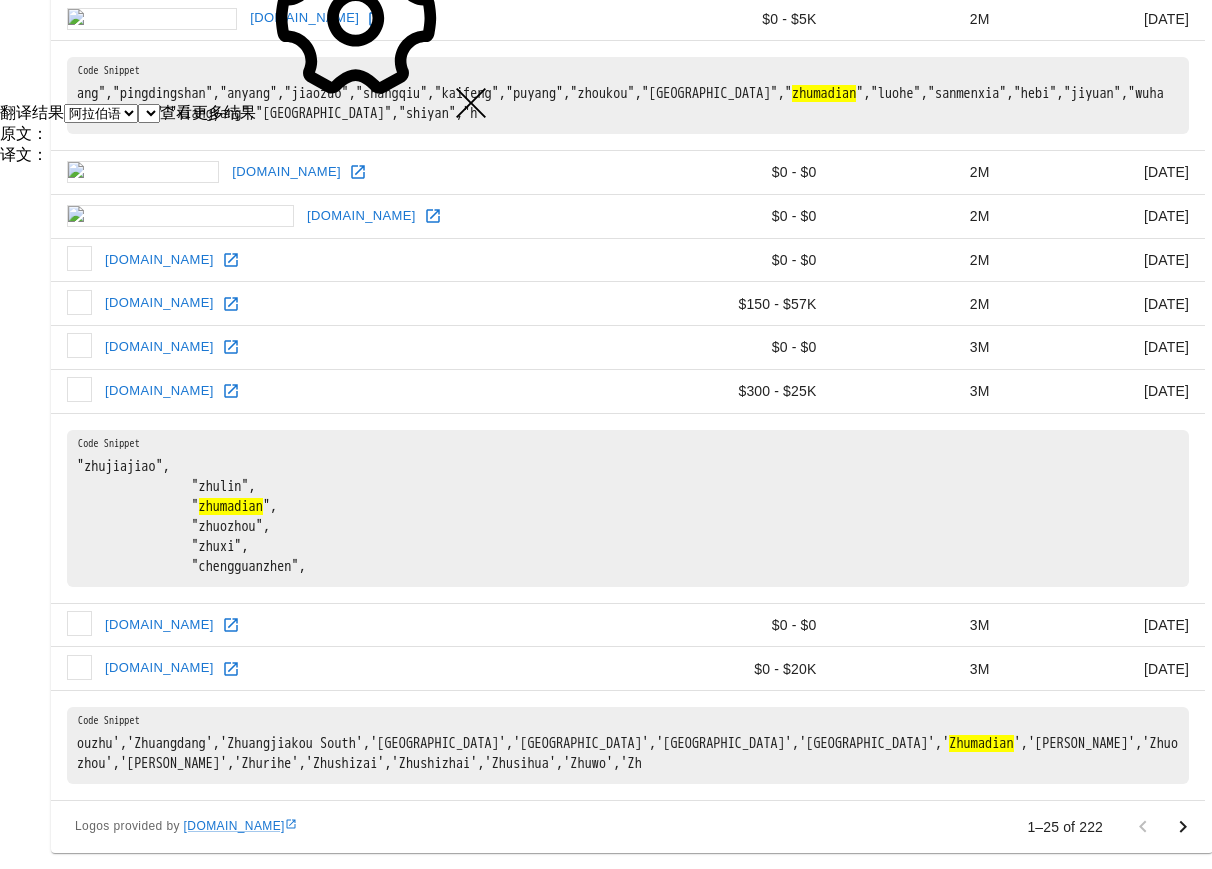 scroll, scrollTop: 1569, scrollLeft: 0, axis: vertical 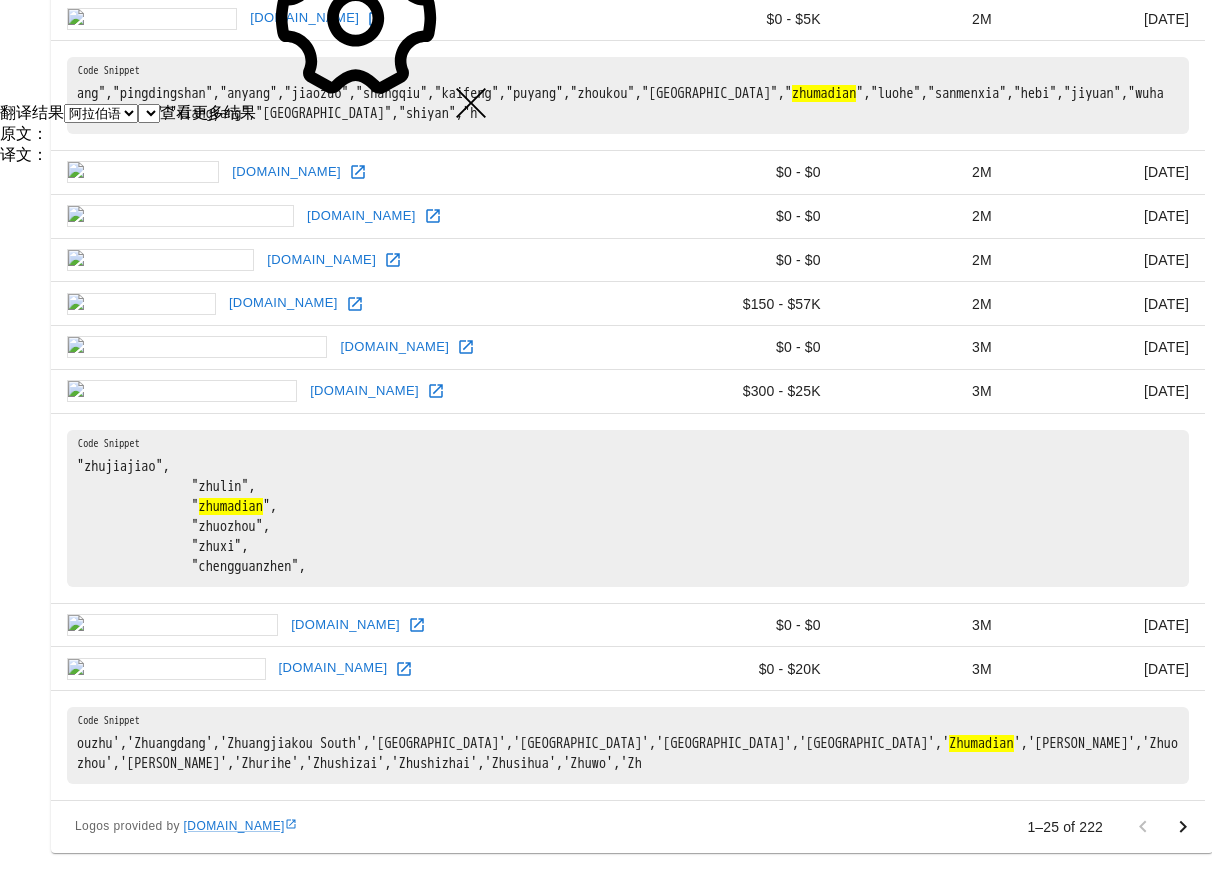 click on "[DOMAIN_NAME]" at bounding box center [373, 216] 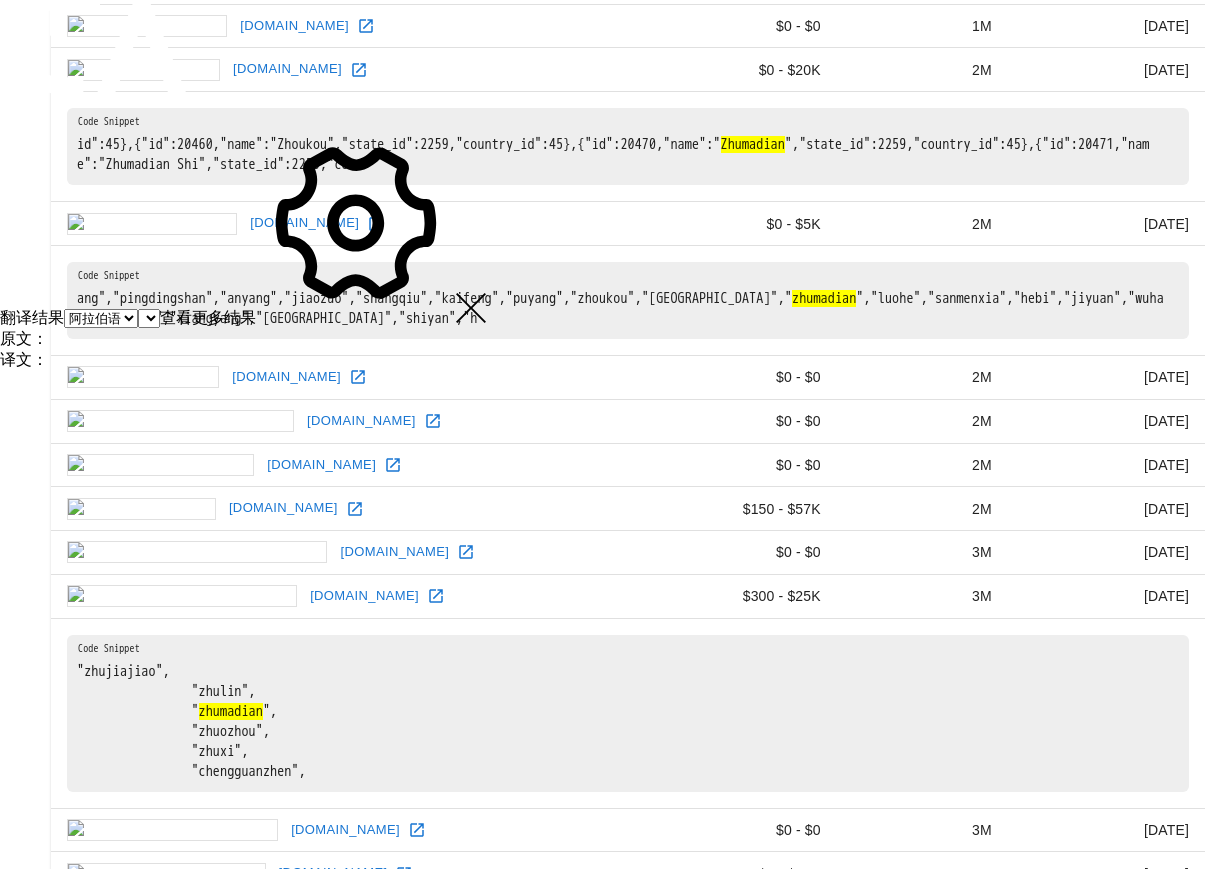 scroll, scrollTop: 1191, scrollLeft: 0, axis: vertical 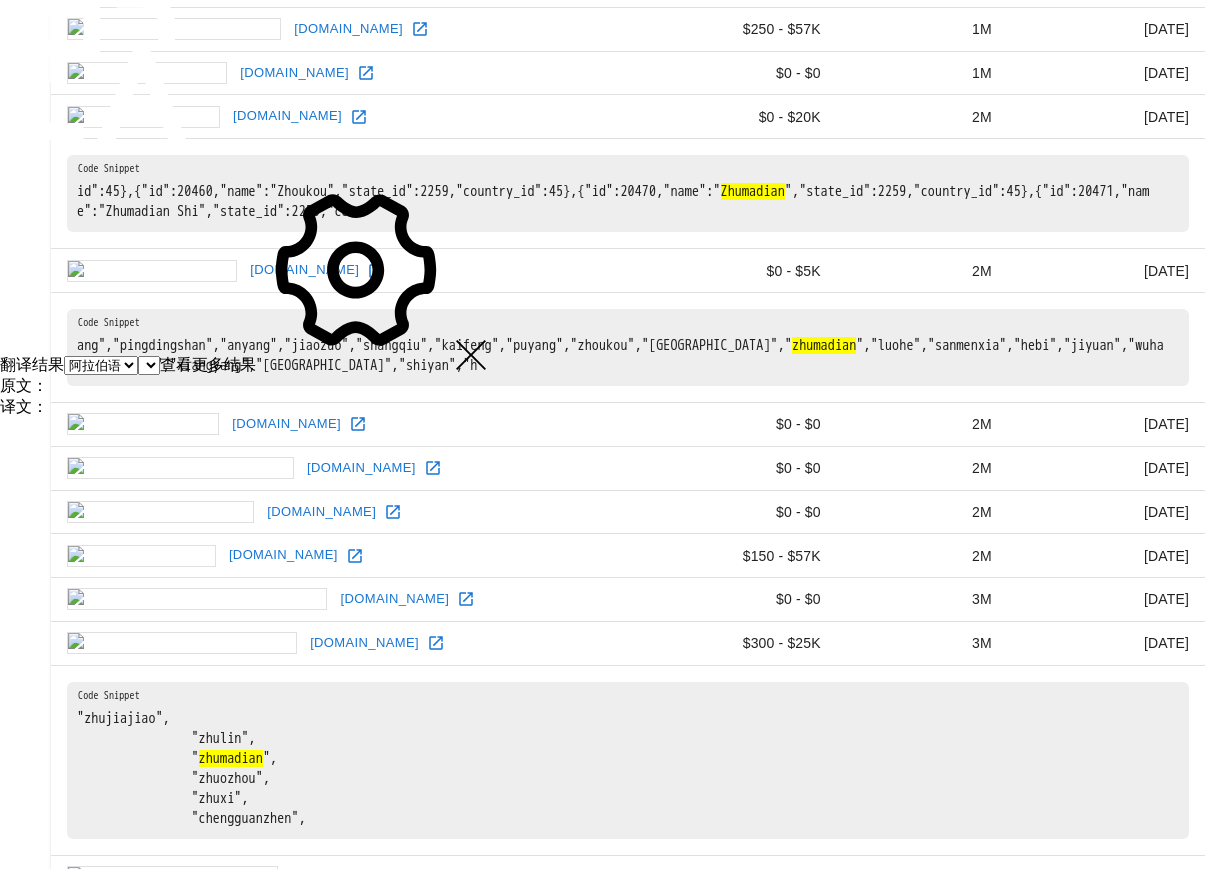 click on "[DOMAIN_NAME]" at bounding box center [306, 73] 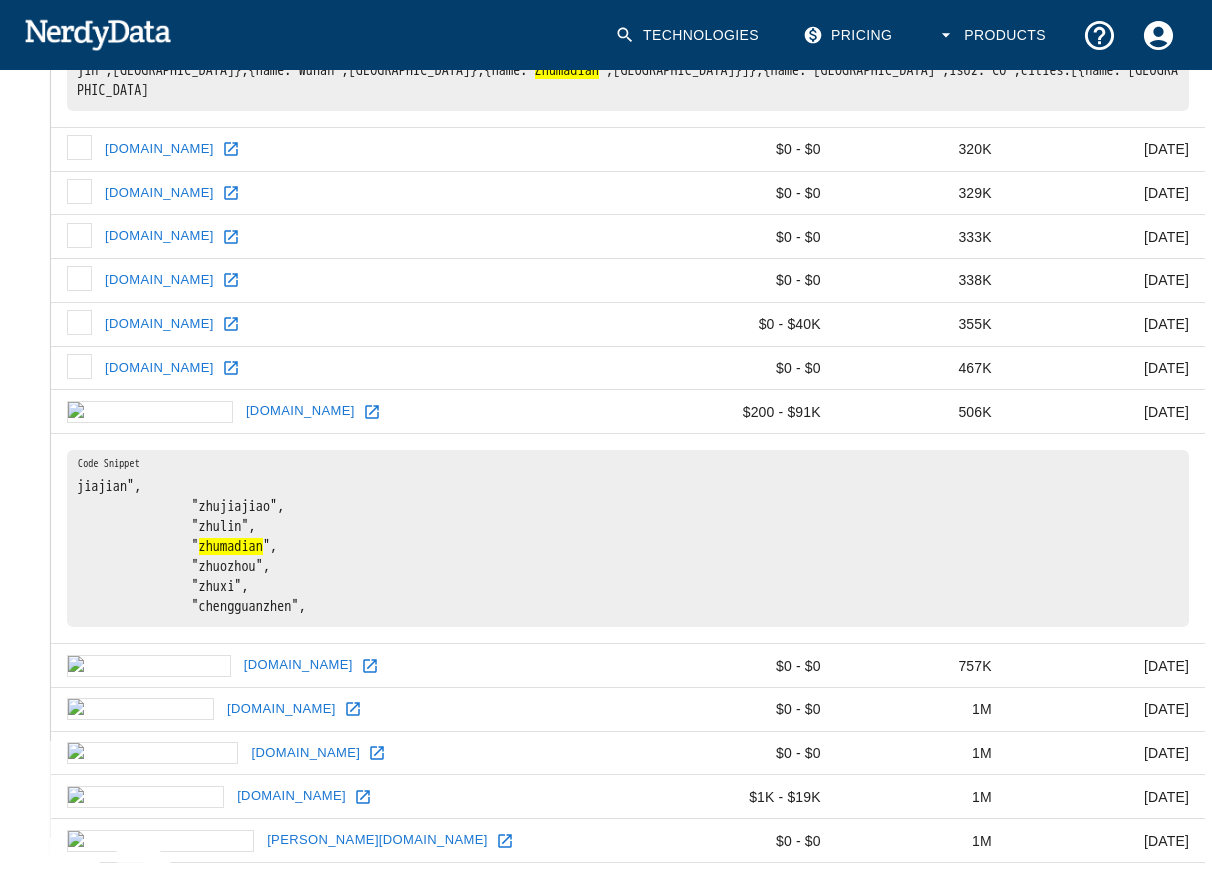 scroll, scrollTop: 309, scrollLeft: 0, axis: vertical 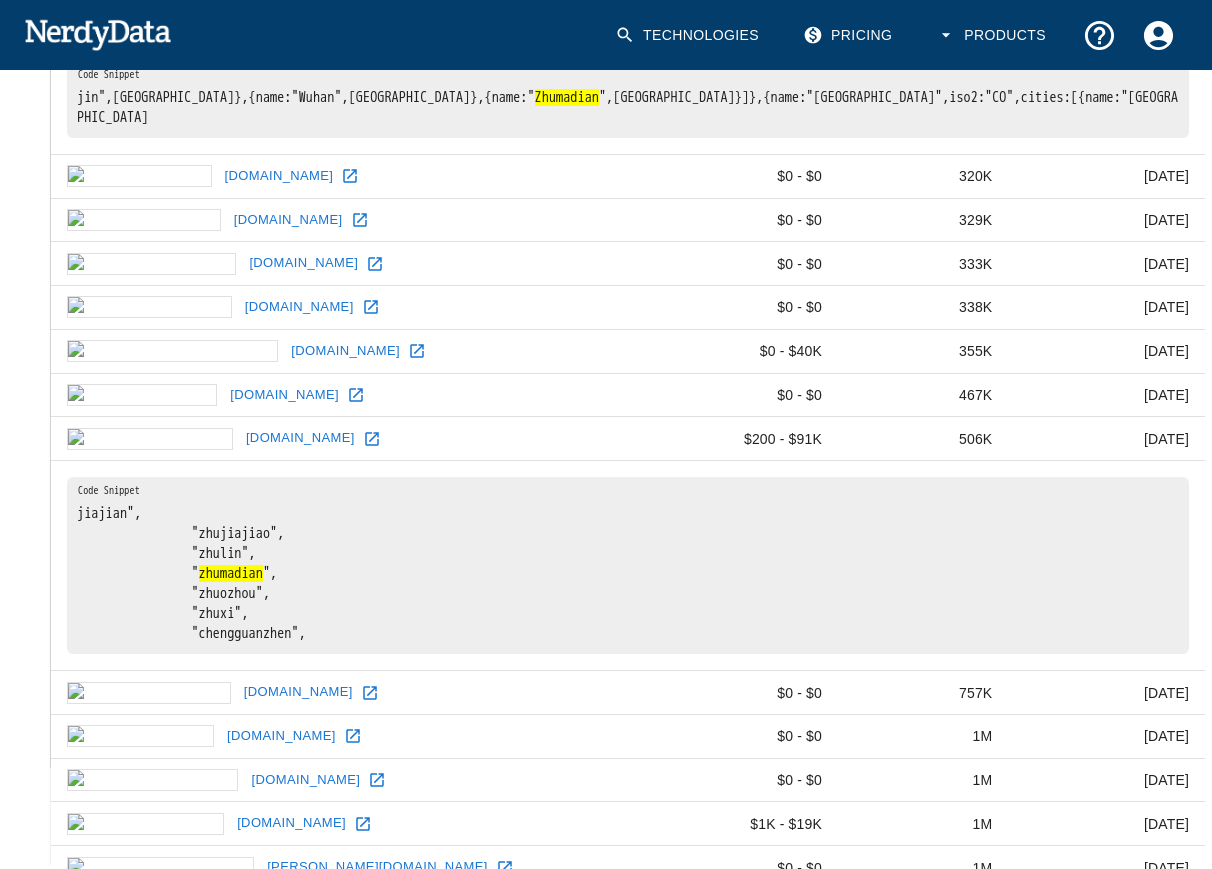 click on "[DOMAIN_NAME]" at bounding box center [300, 220] 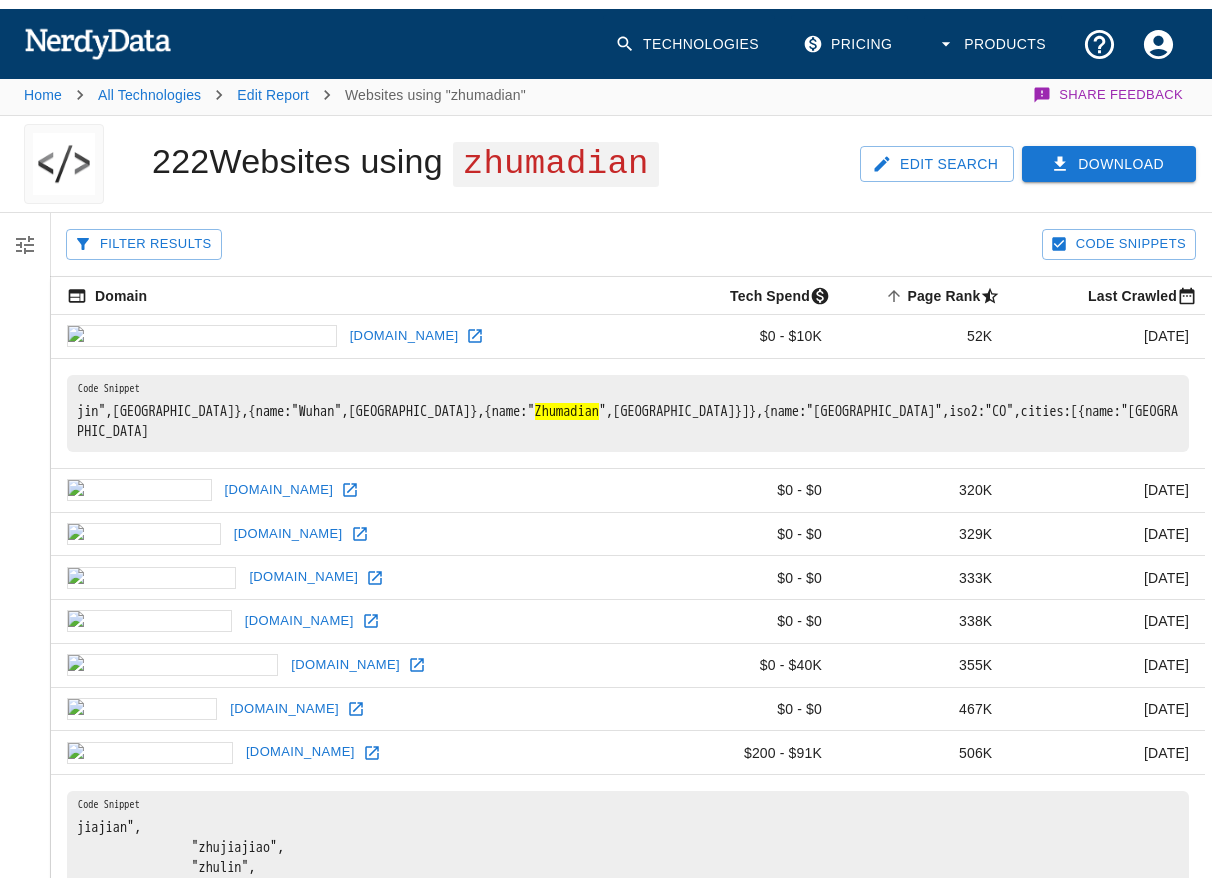 scroll, scrollTop: 0, scrollLeft: 0, axis: both 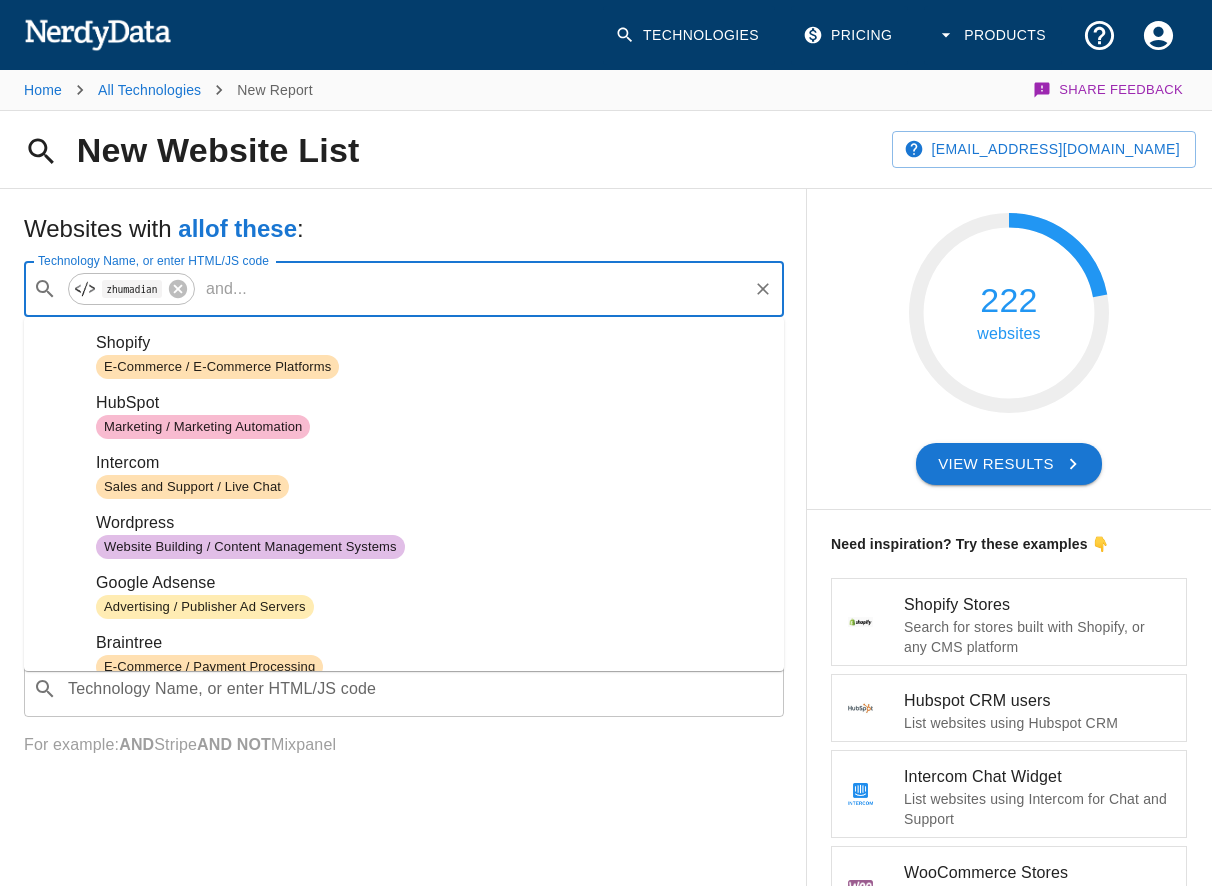 click on "Technology Name, or enter HTML/JS code" at bounding box center [500, 289] 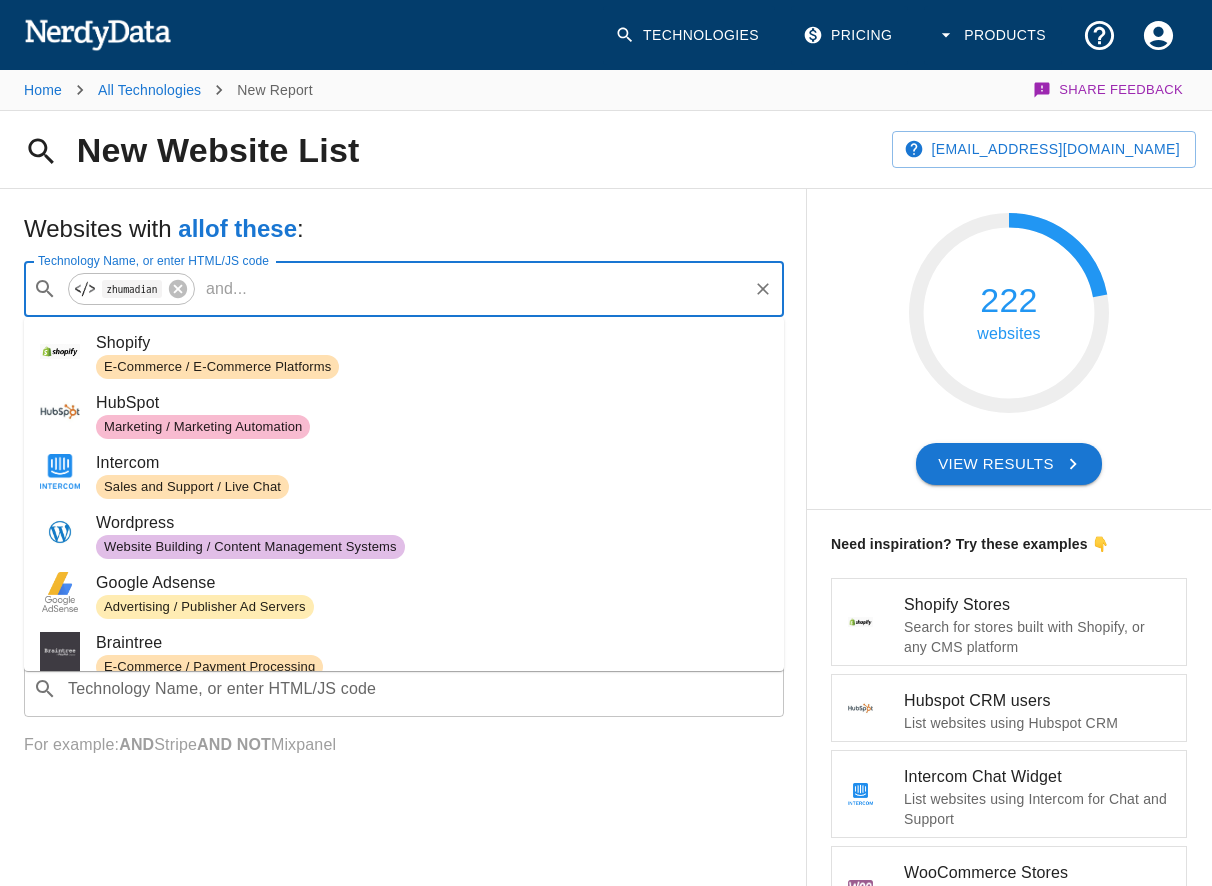 click on "Websites with   all  of these : Technology Name, or enter HTML/JS code ​ zhumadian and ... Technology Name, or enter HTML/JS code For example: Stripe  AND  Mixpanel AND Websites with   any  of these : Technology Name, or enter HTML/JS code ​ Technology Name, or enter HTML/JS code For example: Stripe  OR  Mixpanel AND Websites with   none  of these : Technology Name, or enter HTML/JS code ​ Technology Name, or enter HTML/JS code For example:  AND  Stripe  AND NOT  Mixpanel 222 websites View Results Need inspiration? Try these examples 👇 Shopify Stores Search for stores built with Shopify, or any CMS platform Hubspot CRM users List websites using Hubspot CRM Intercom Chat Widget List websites using Intercom for Chat and Support WooCommerce Stores Search for stores built on the WooCommerce platform Customers at Risk Mixpanel customers who have also installed competitors Category Market Research Websites with AdTech that include fashion keywords Blogs using Stripe CMS sites powered by Stripe for payments" at bounding box center (606, 956) 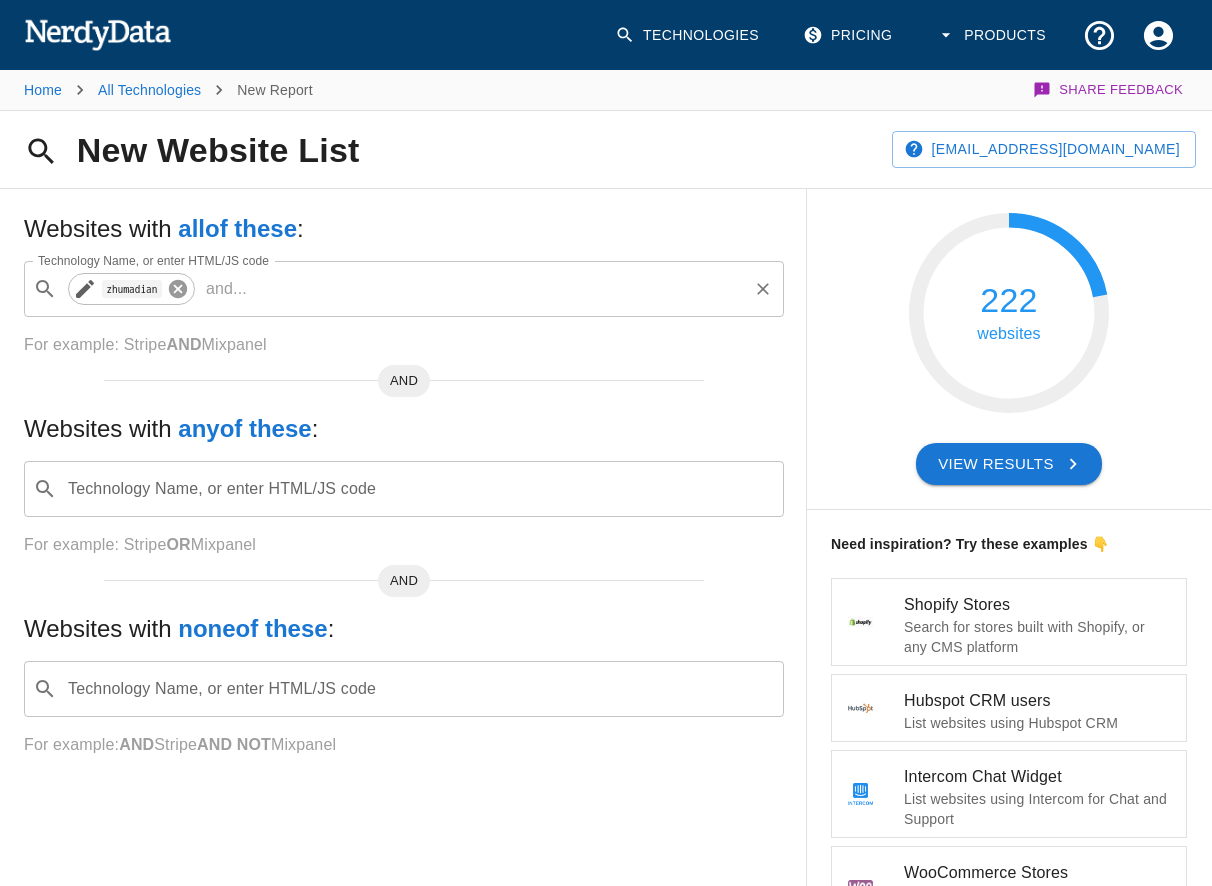 click 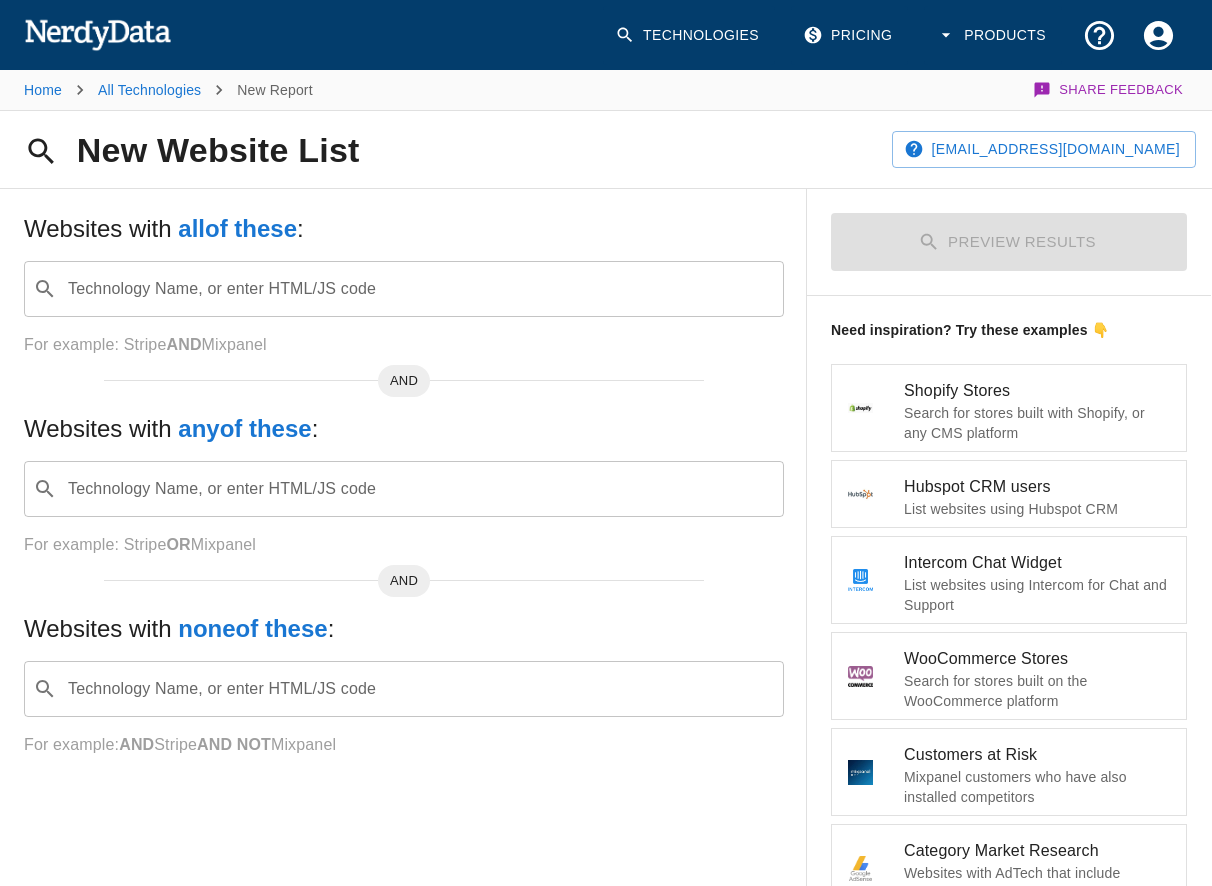 click on "Technology Name, or enter HTML/JS code" at bounding box center (420, 289) 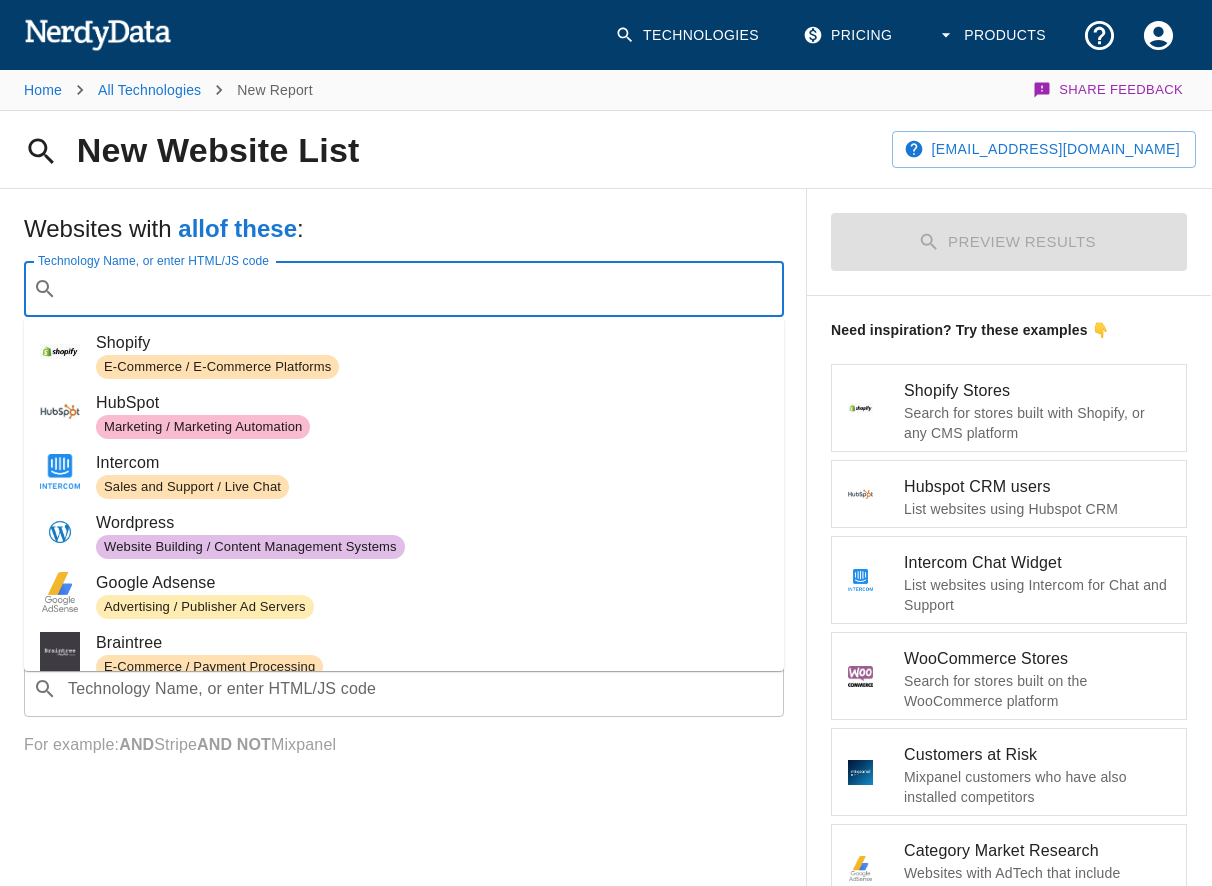 click on "Technology Name, or enter HTML/JS code" at bounding box center (420, 289) 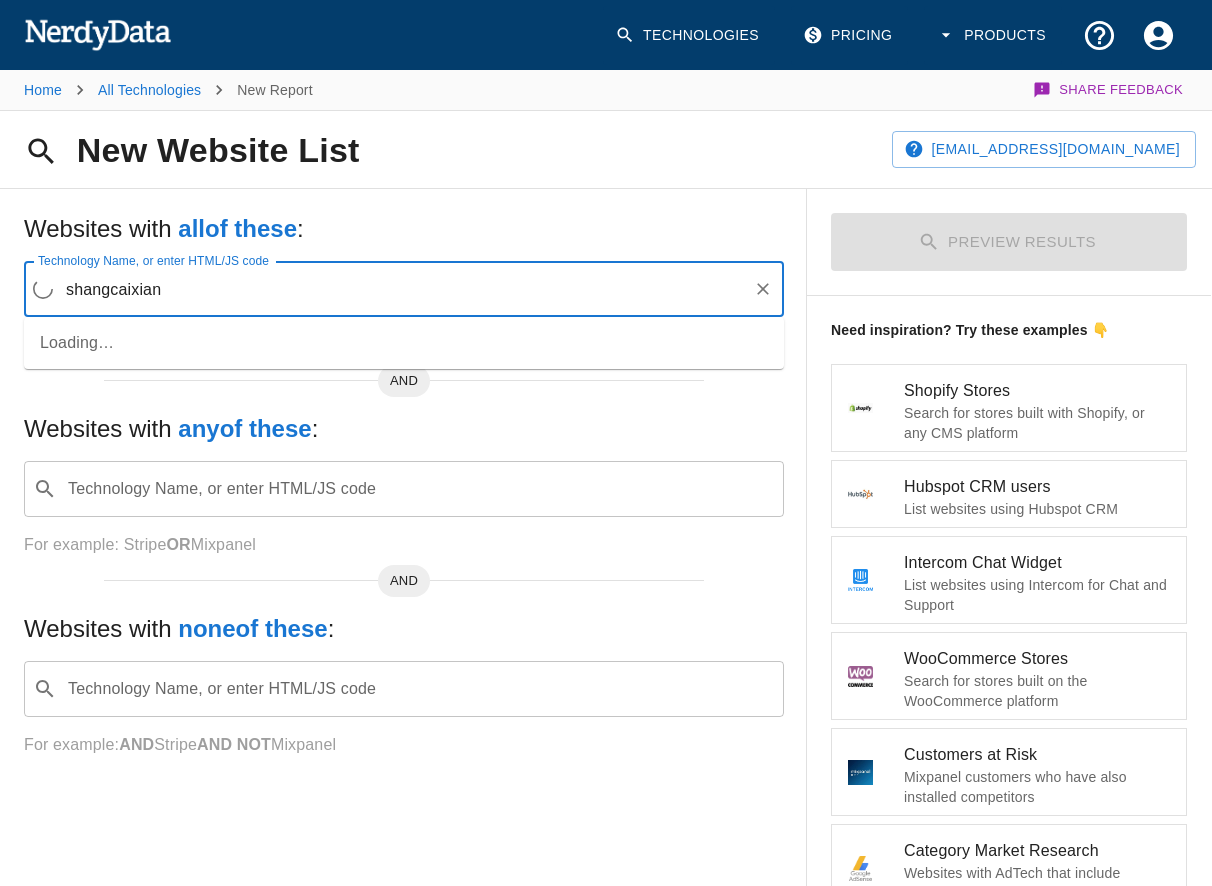 type on "shangcaixian" 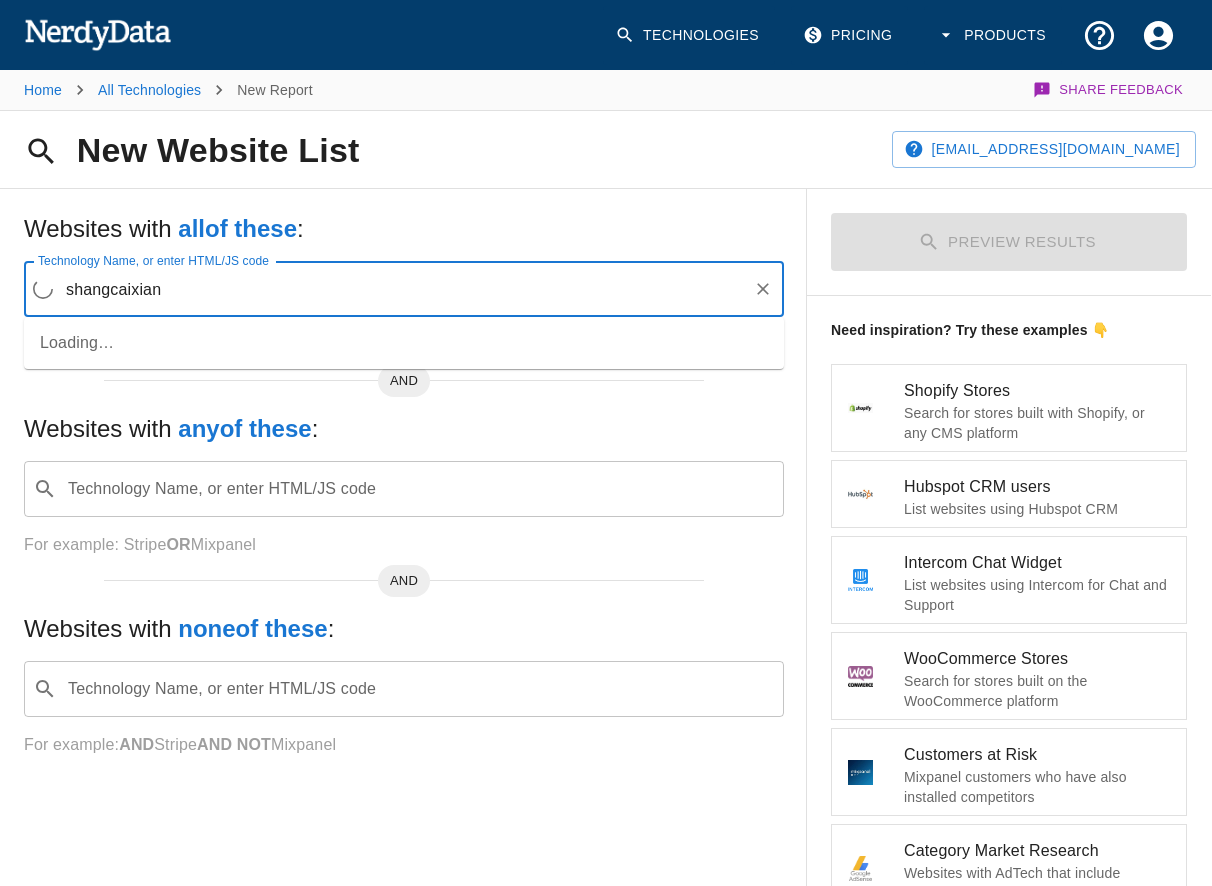 type 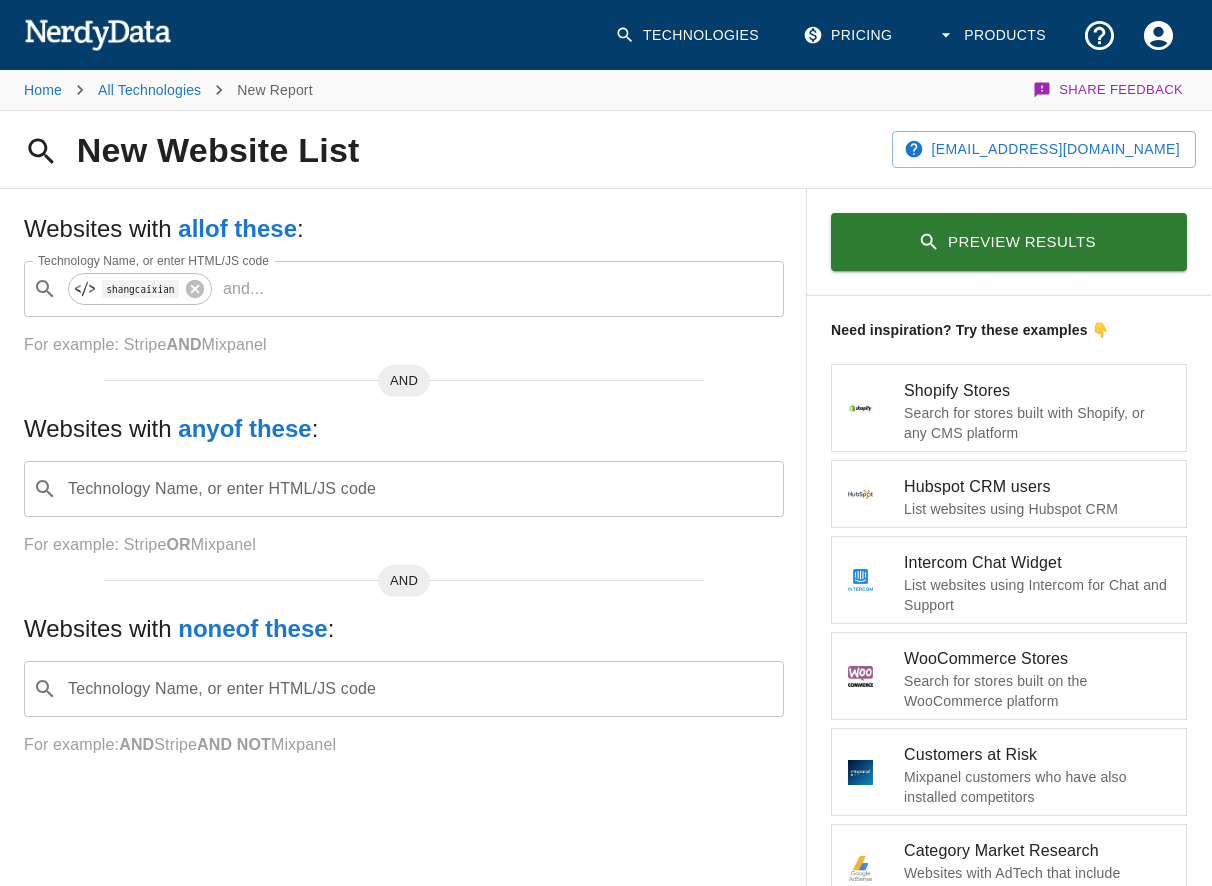 click on "Preview Results" at bounding box center (1009, 242) 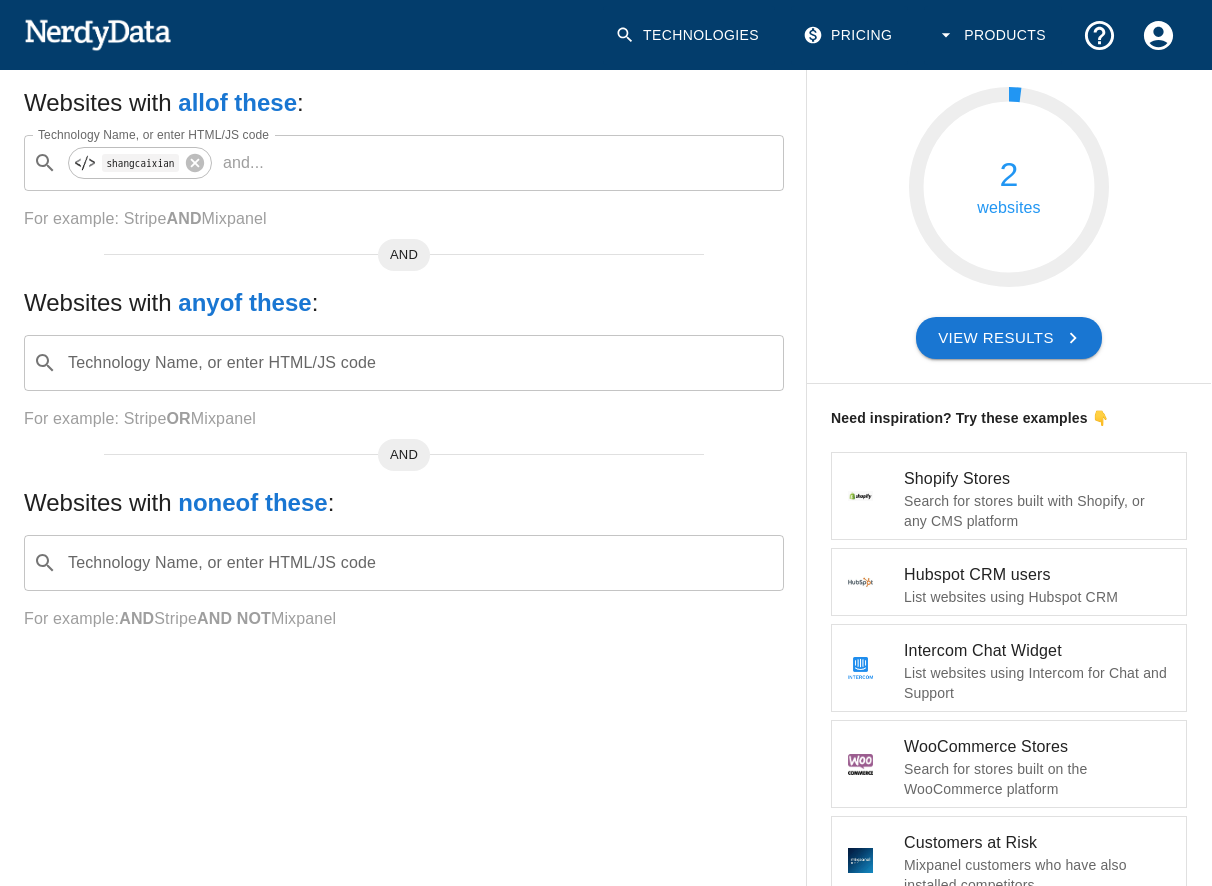 scroll, scrollTop: 252, scrollLeft: 0, axis: vertical 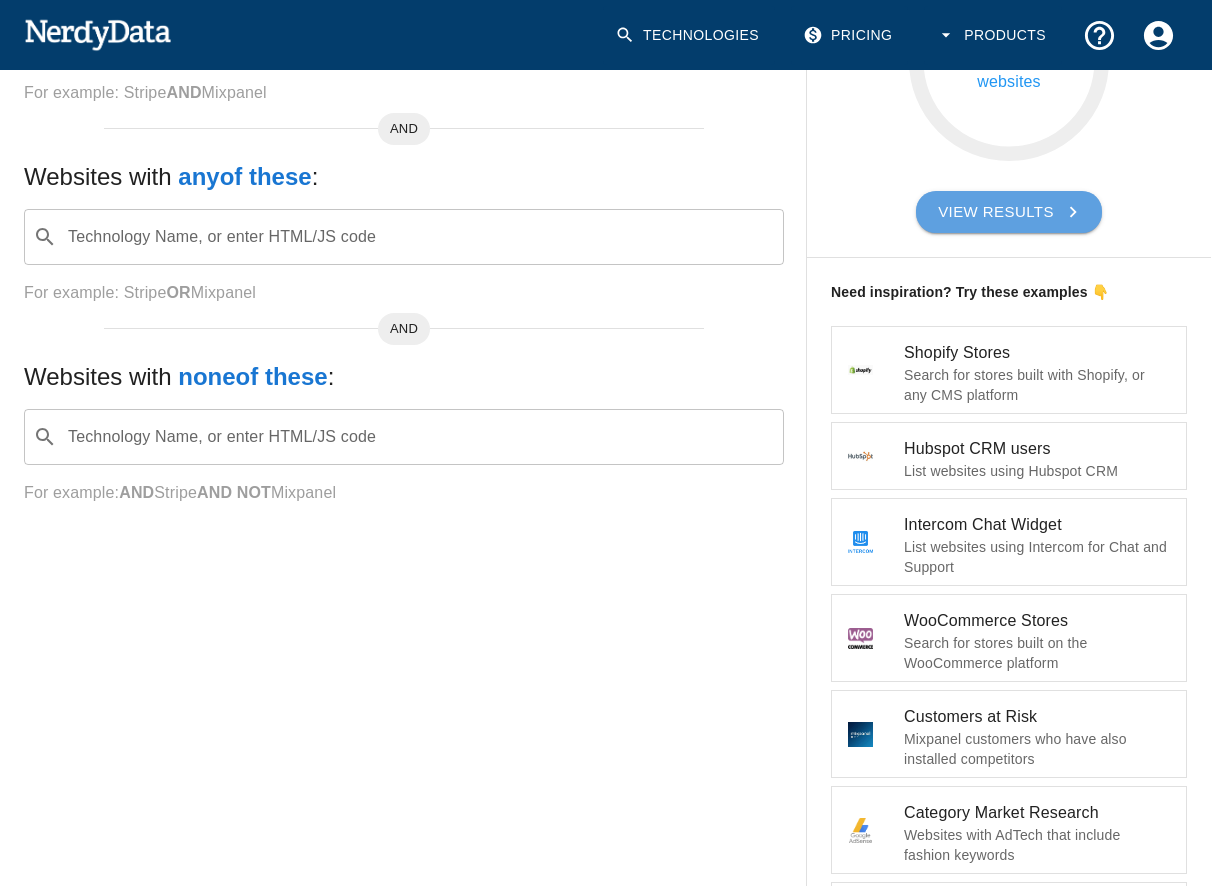 click on "View Results" at bounding box center [1009, 212] 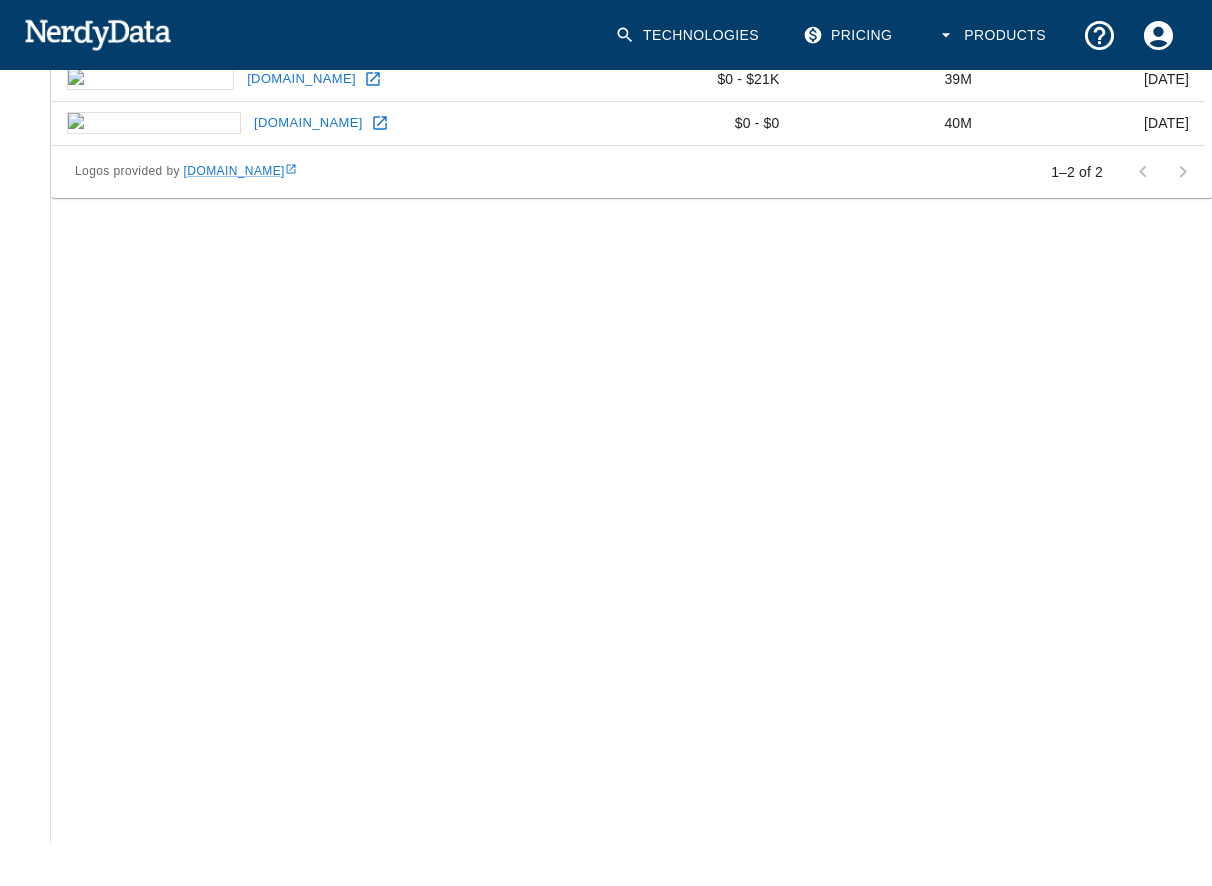 scroll, scrollTop: 0, scrollLeft: 0, axis: both 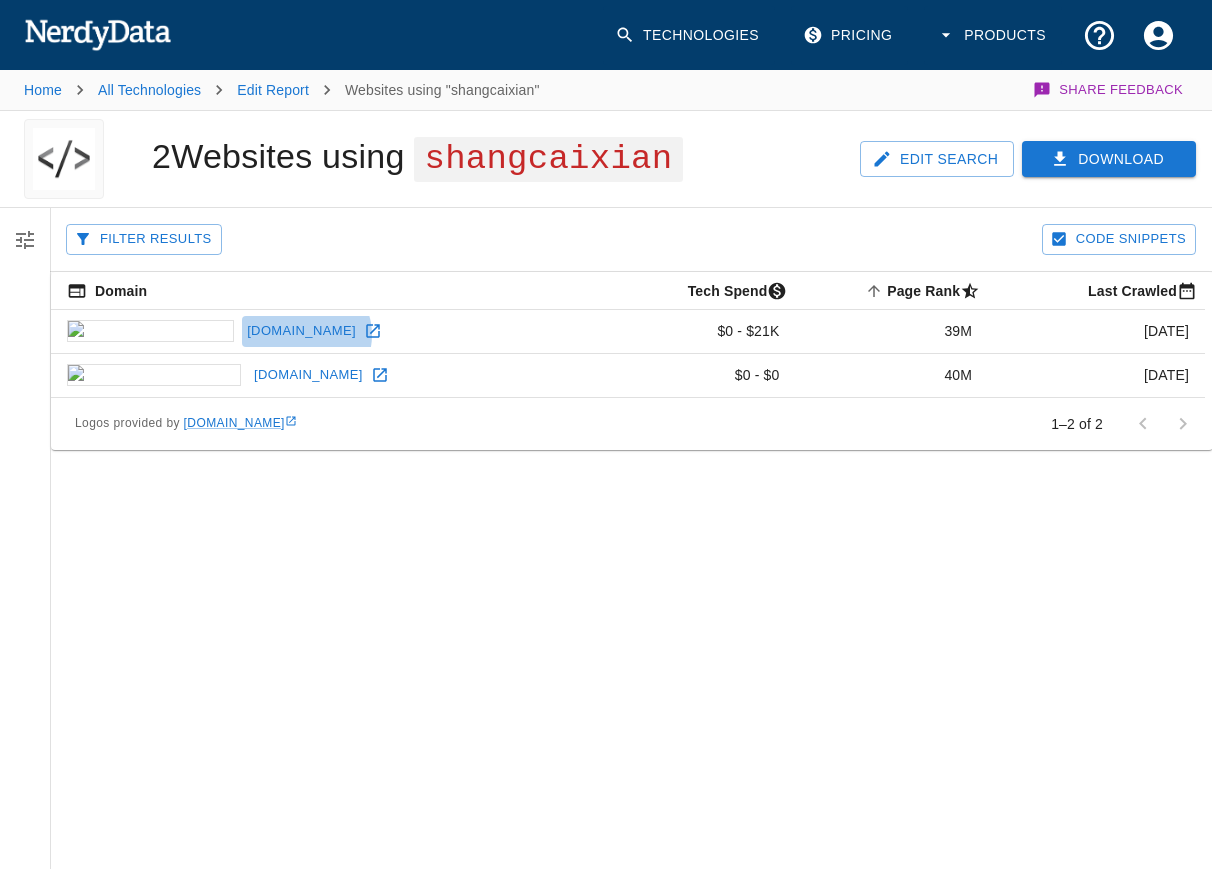 click on "[DOMAIN_NAME]" at bounding box center (313, 331) 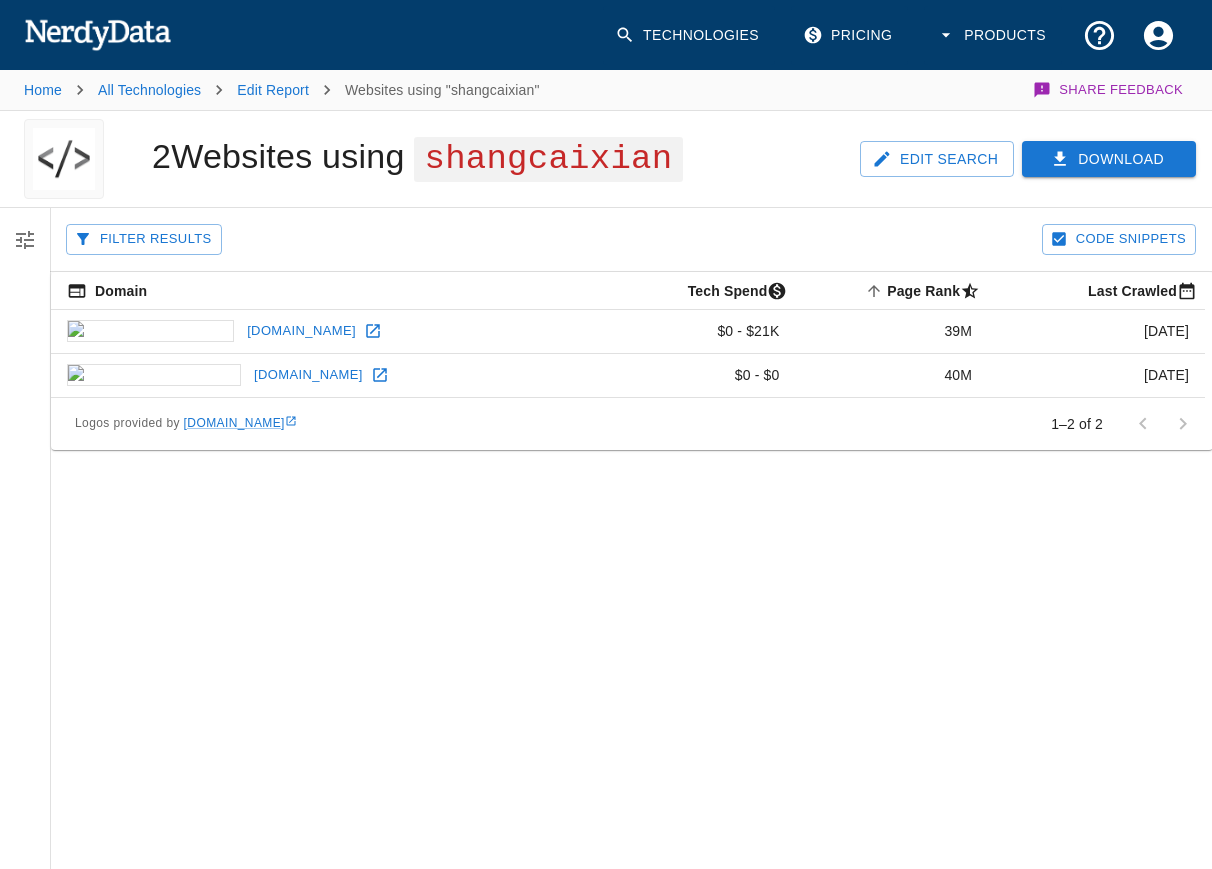 click on "[DOMAIN_NAME]" at bounding box center [320, 375] 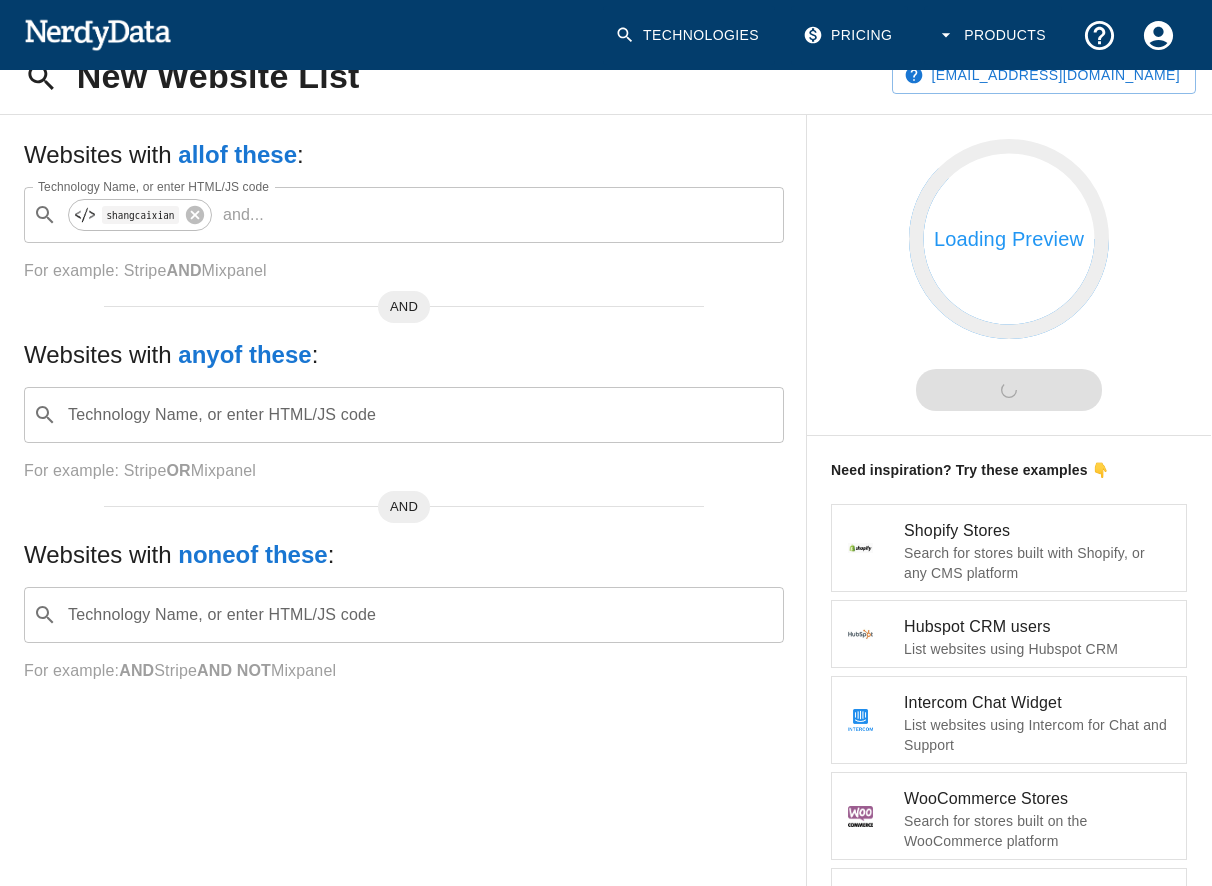 scroll, scrollTop: 0, scrollLeft: 0, axis: both 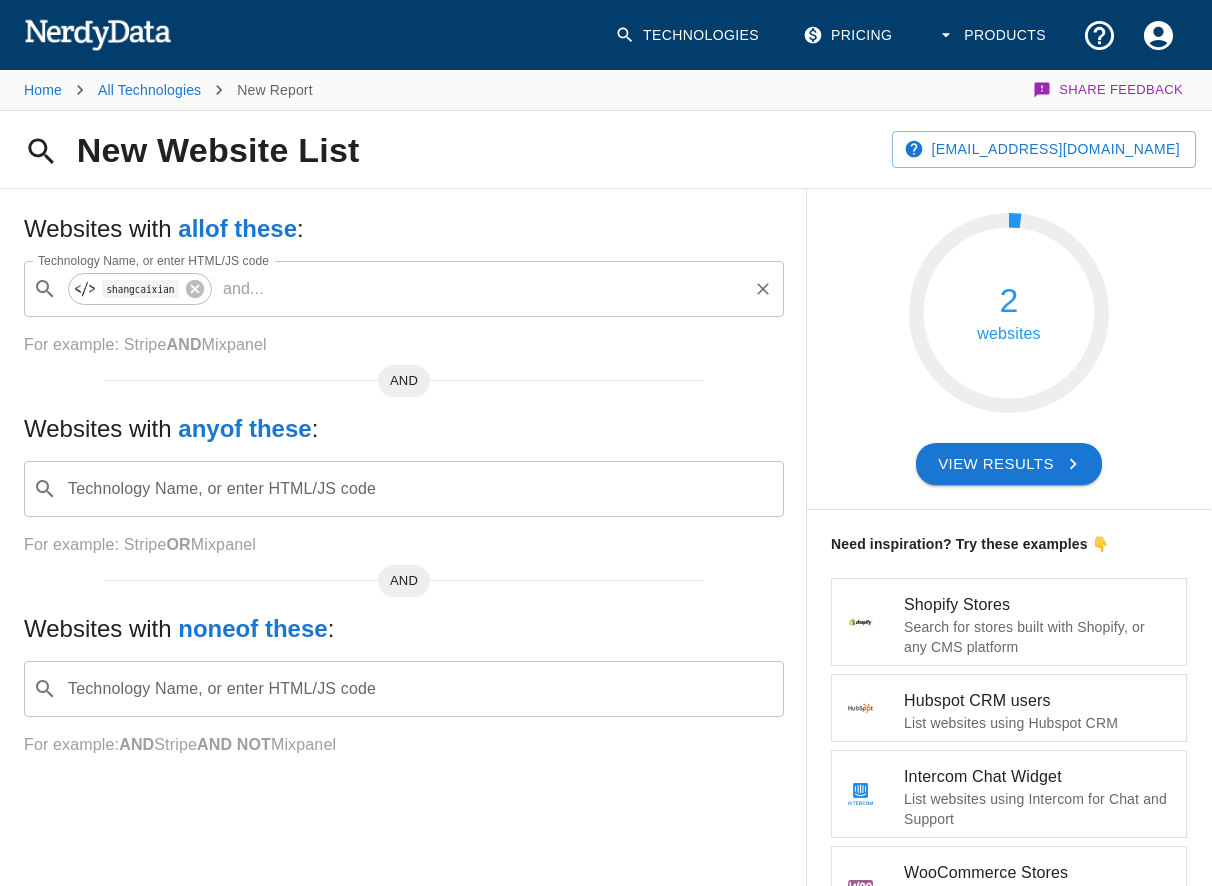 click on "Technology Name, or enter HTML/JS code" at bounding box center (153, 260) 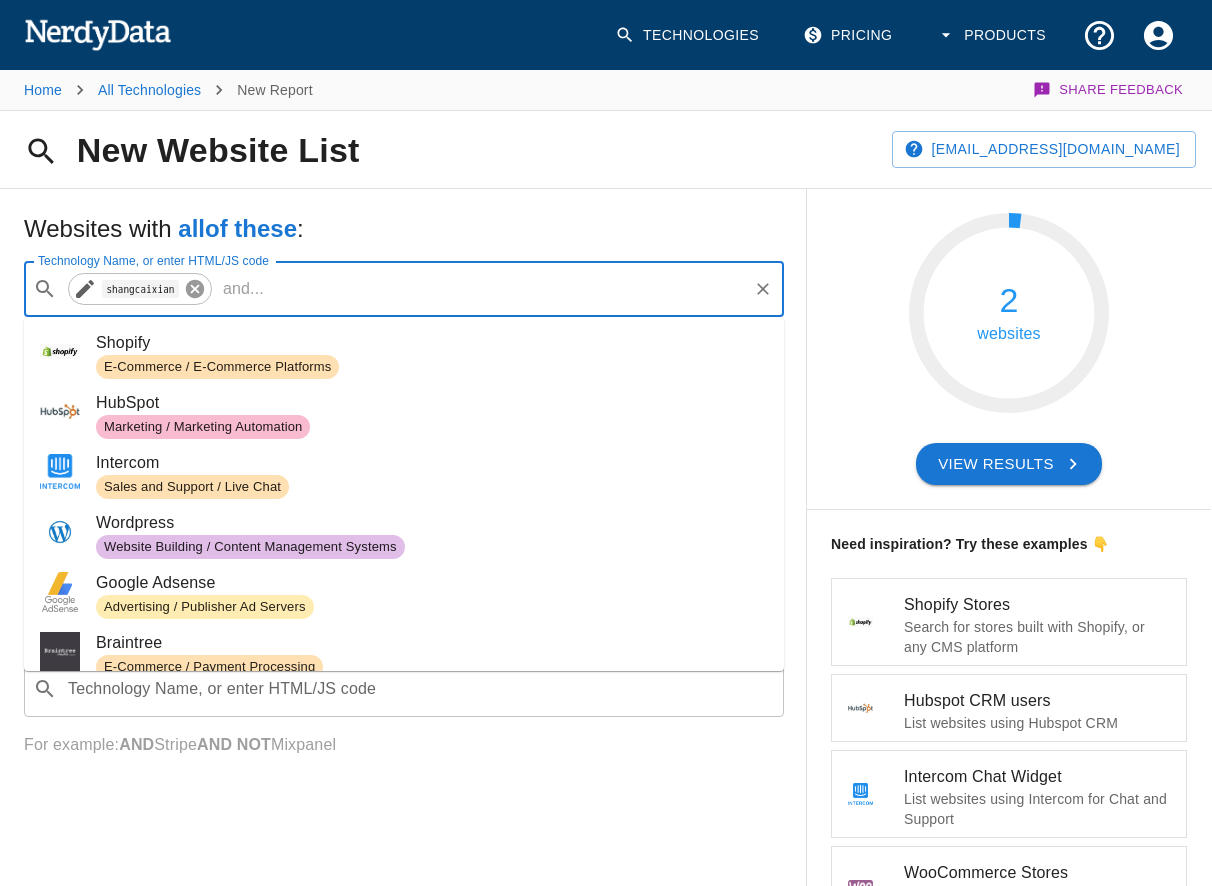 click 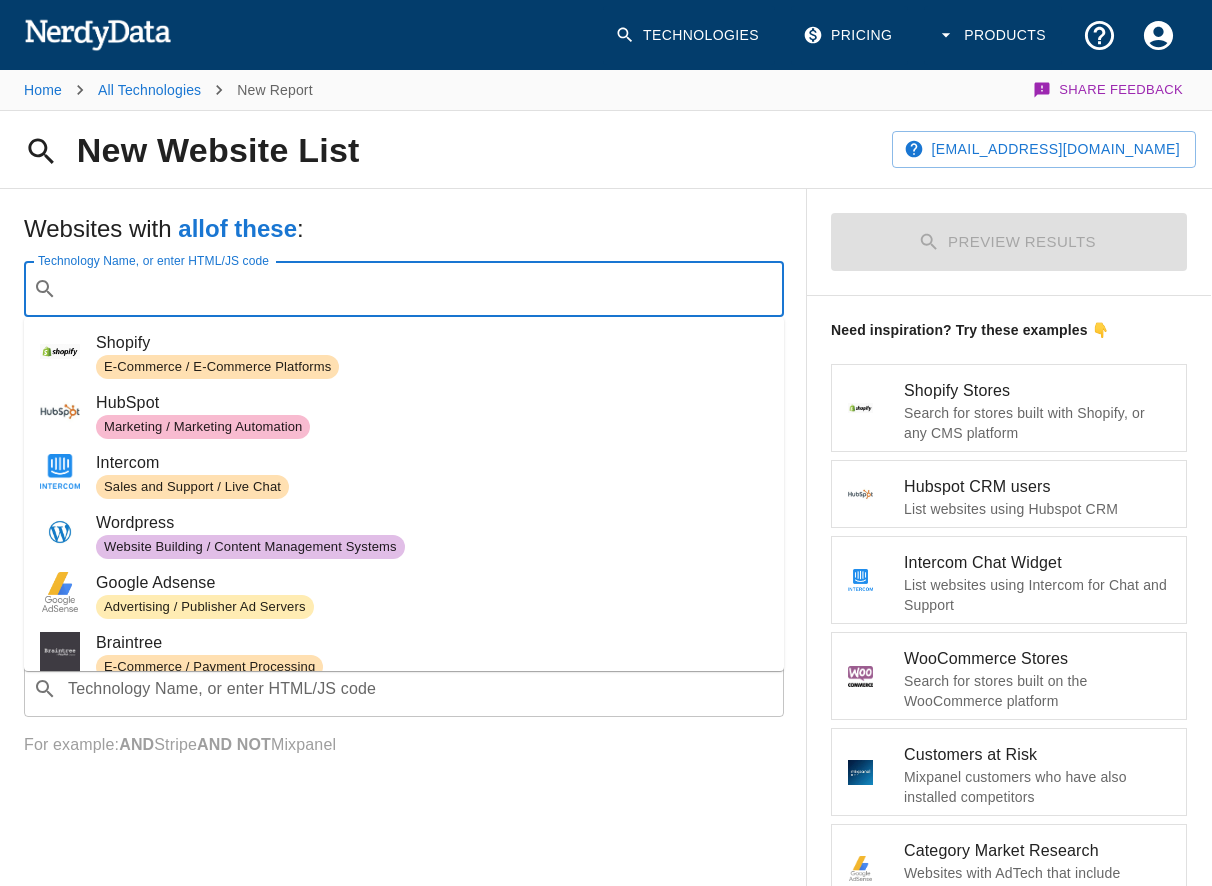 scroll, scrollTop: 504, scrollLeft: 0, axis: vertical 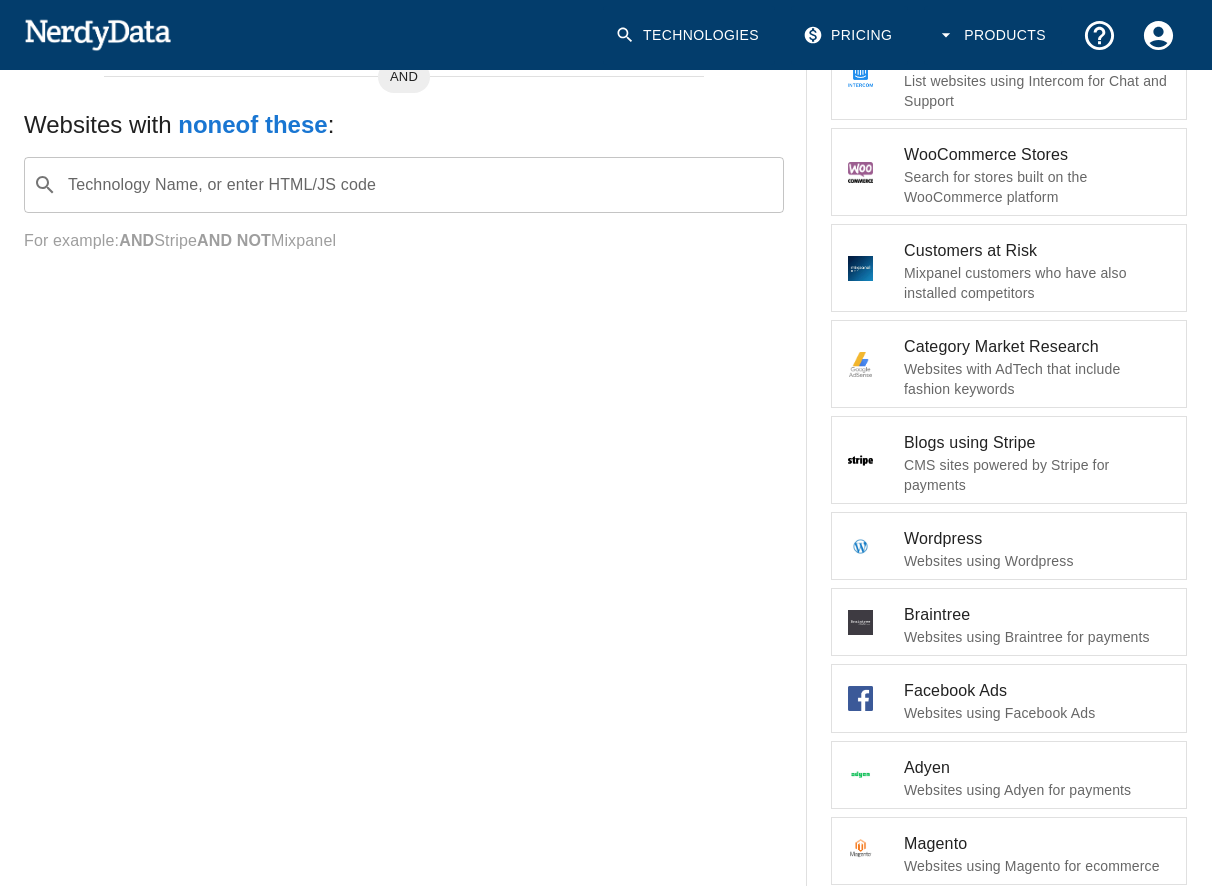 click on "Websites with   all  of these : Technology Name, or enter HTML/JS code ​ Technology Name, or enter HTML/JS code For example: Stripe  AND  Mixpanel AND Websites with   any  of these : Technology Name, or enter HTML/JS code ​ Technology Name, or enter HTML/JS code For example: Stripe  OR  Mixpanel AND Websites with   none  of these : Technology Name, or enter HTML/JS code ​ Technology Name, or enter HTML/JS code For example:  AND  Stripe  AND NOT  Mixpanel" at bounding box center [404, 357] 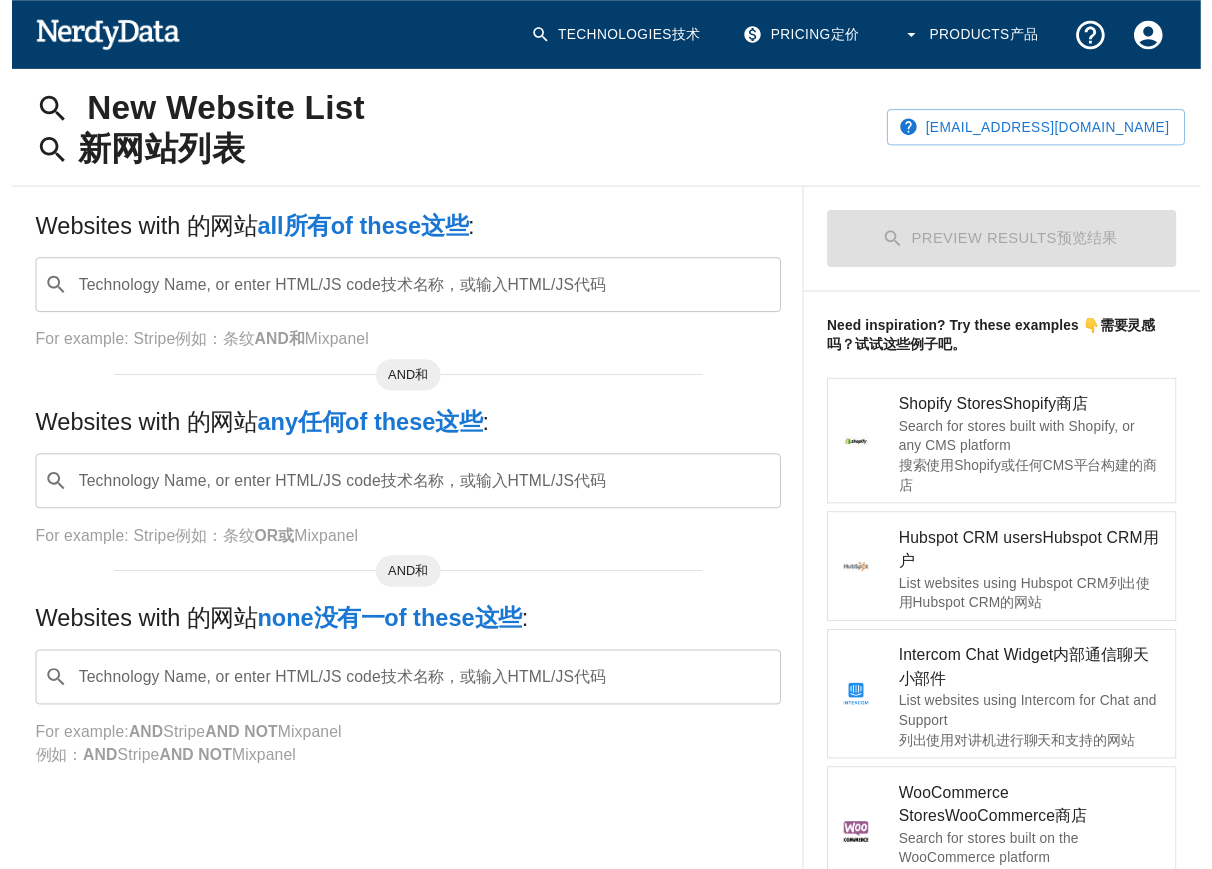 scroll, scrollTop: 0, scrollLeft: 0, axis: both 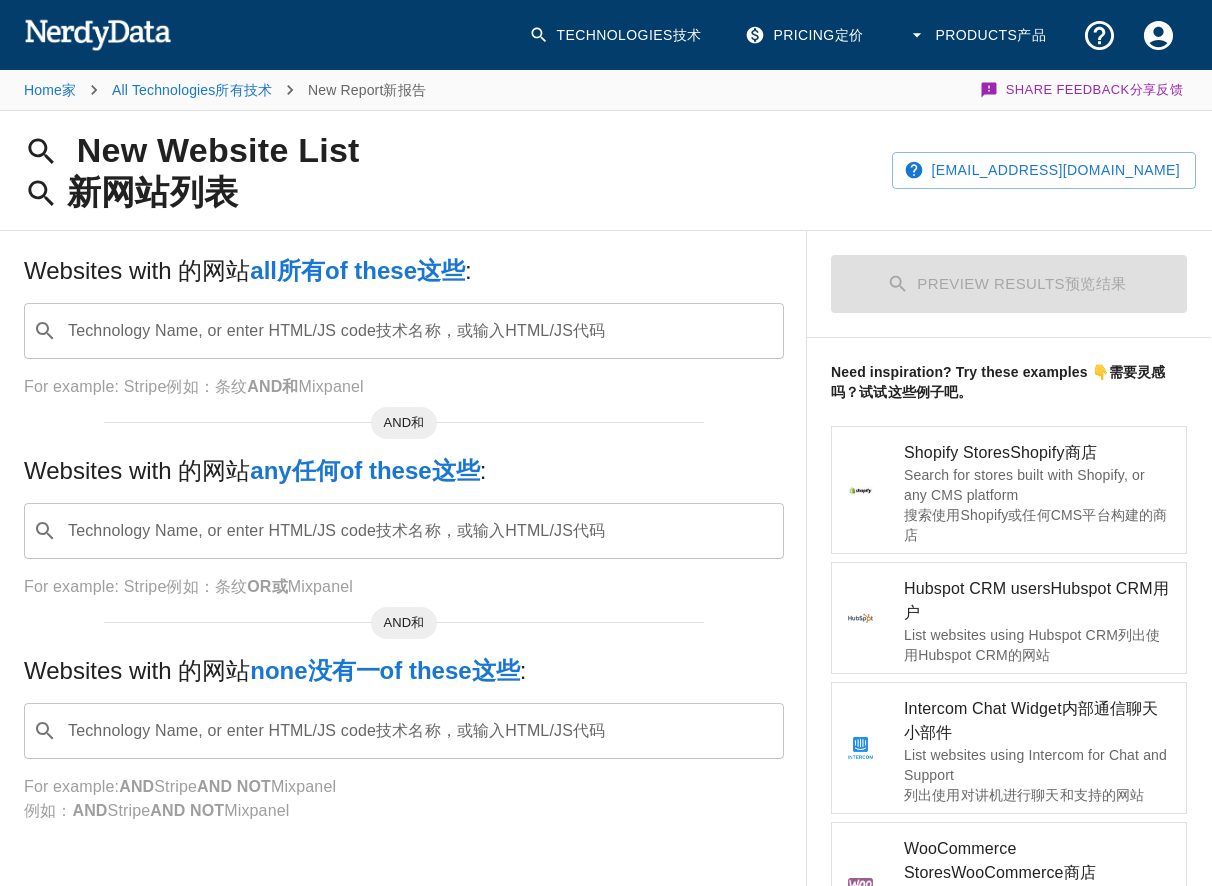 click on "Technology Name, or enter HTML/JS code 技术名称，或输入HTML/JS代码" at bounding box center (420, 331) 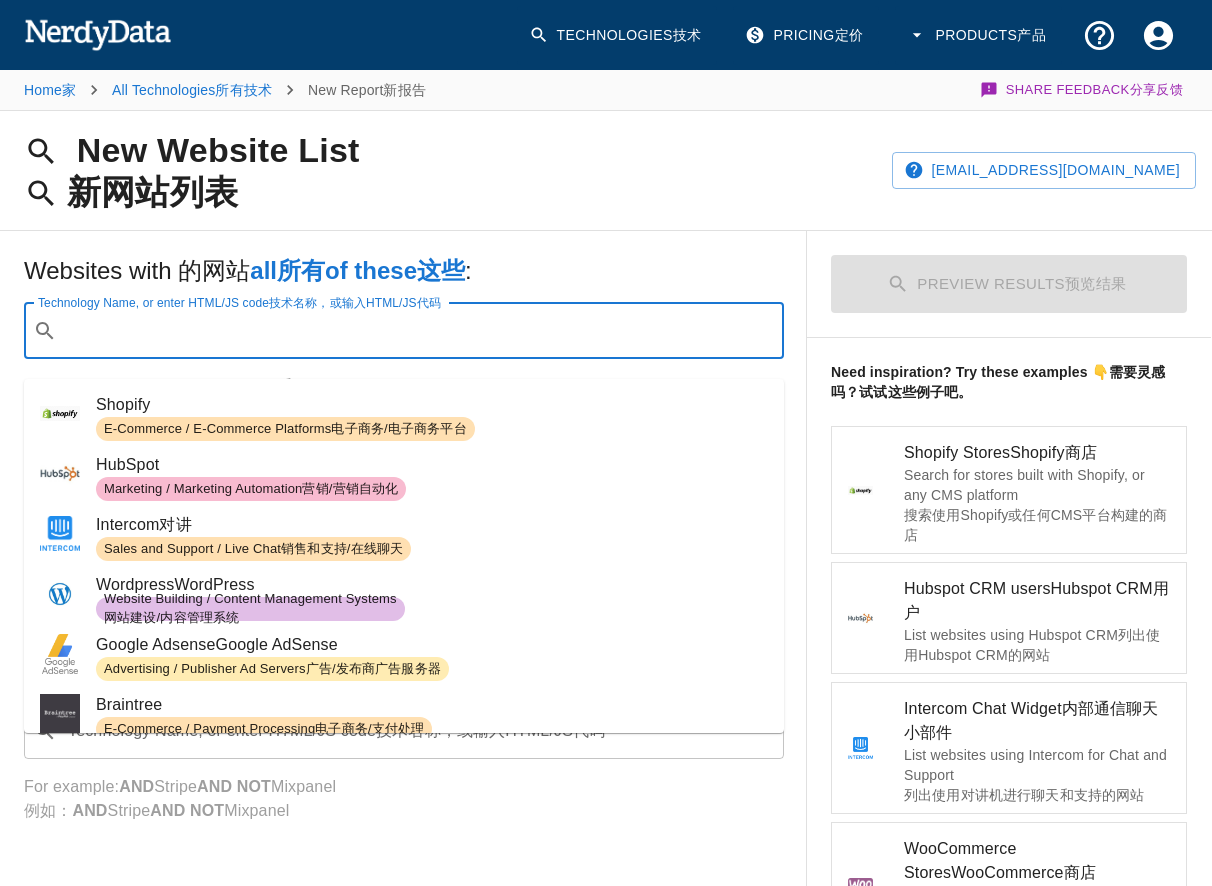 click on "Technology Name, or enter HTML/JS code 技术名称，或输入HTML/JS代码" at bounding box center (420, 331) 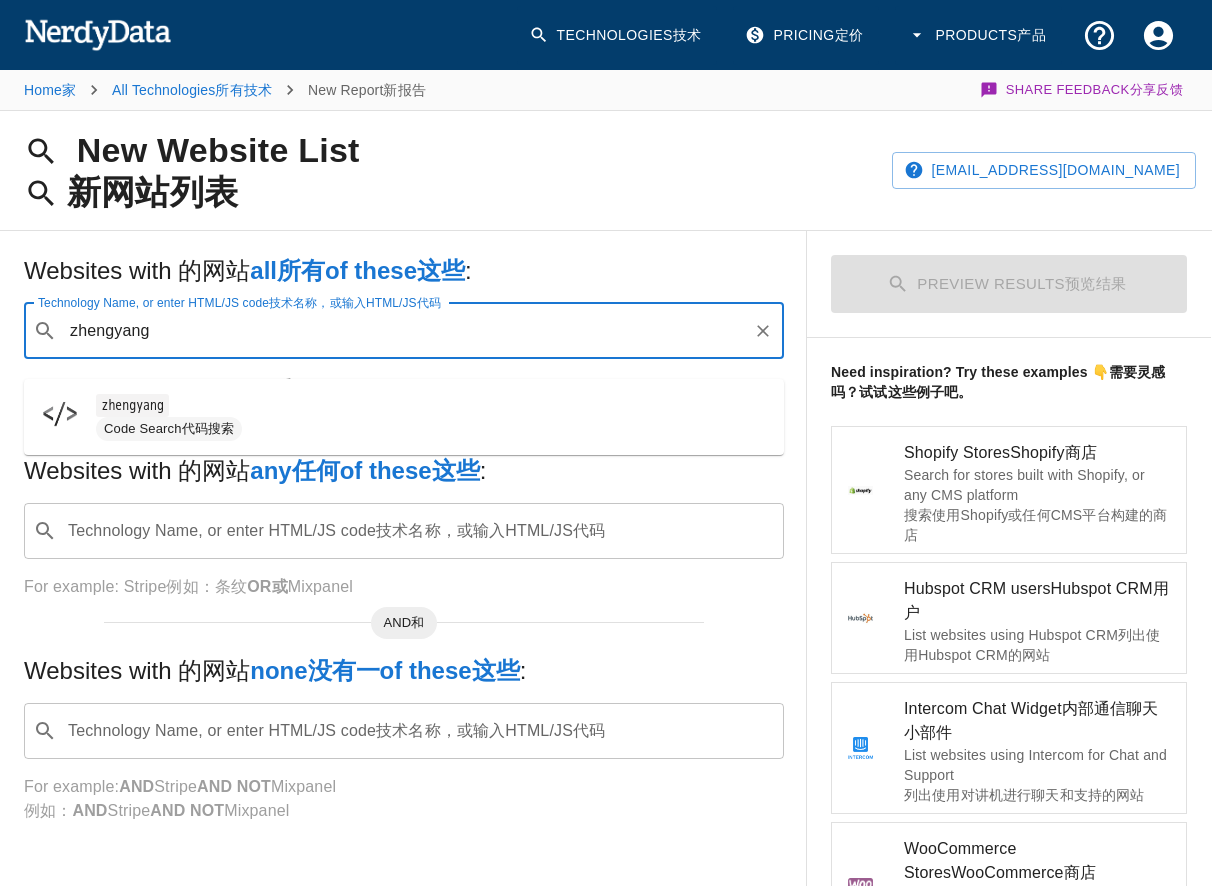 click on "zhengyang" at bounding box center [132, 405] 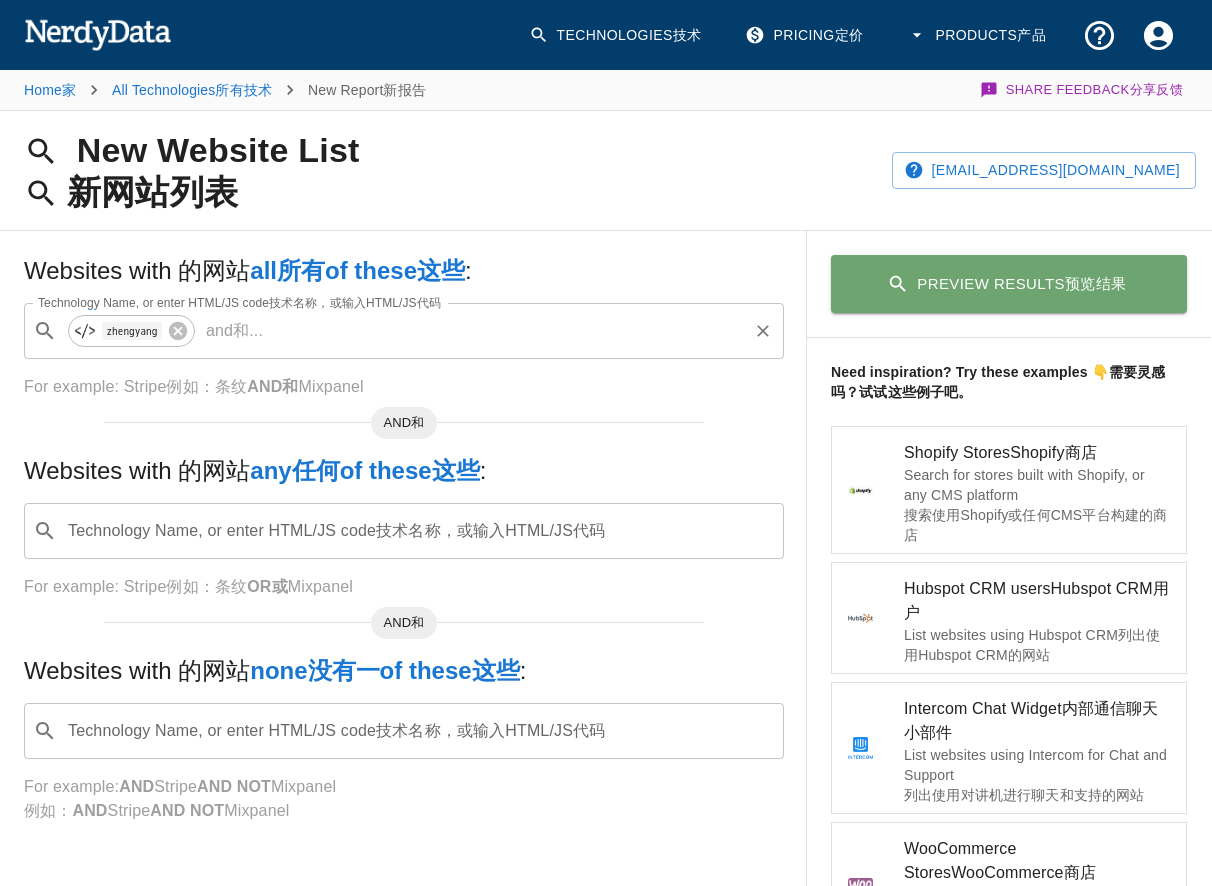 click on "Preview Results 预览结果" at bounding box center [1009, 284] 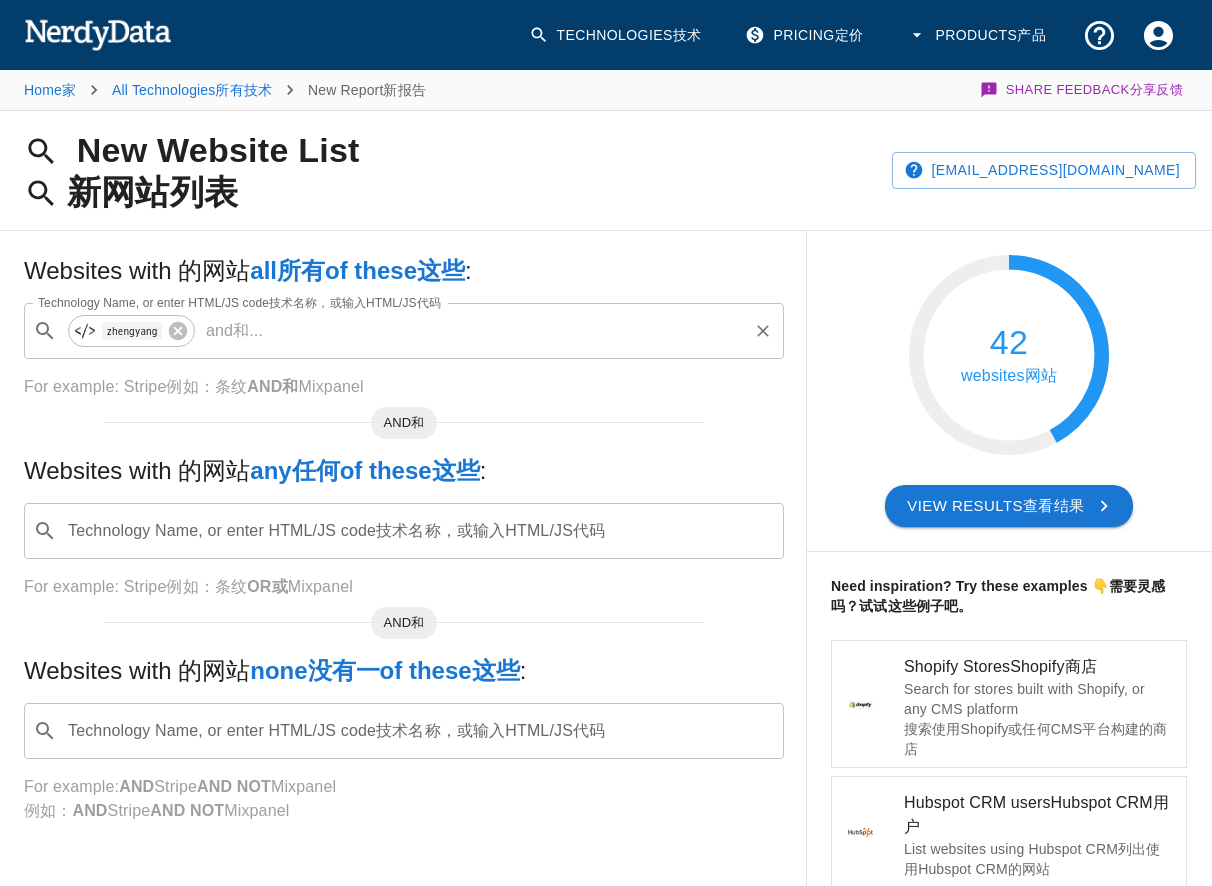 click on "查看结果" at bounding box center (1054, 506) 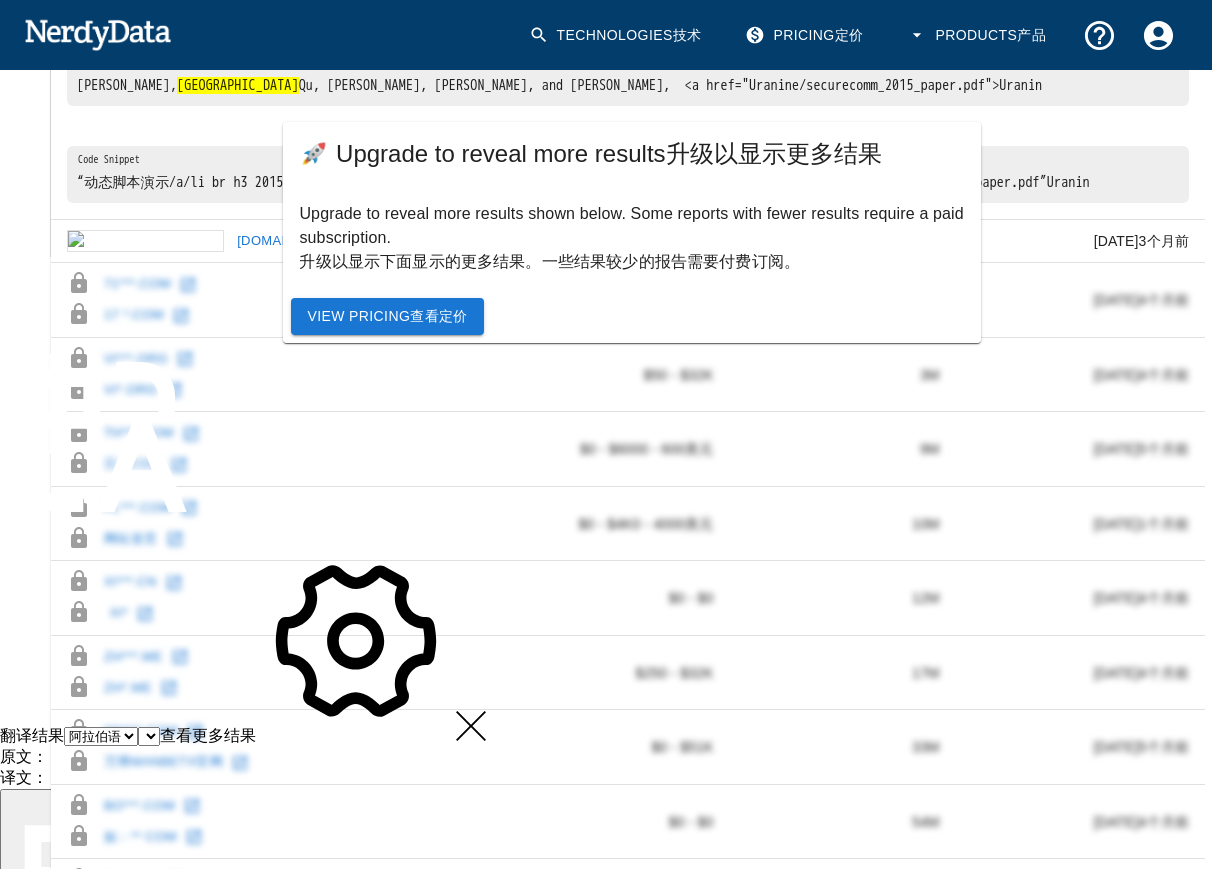 scroll, scrollTop: 845, scrollLeft: 0, axis: vertical 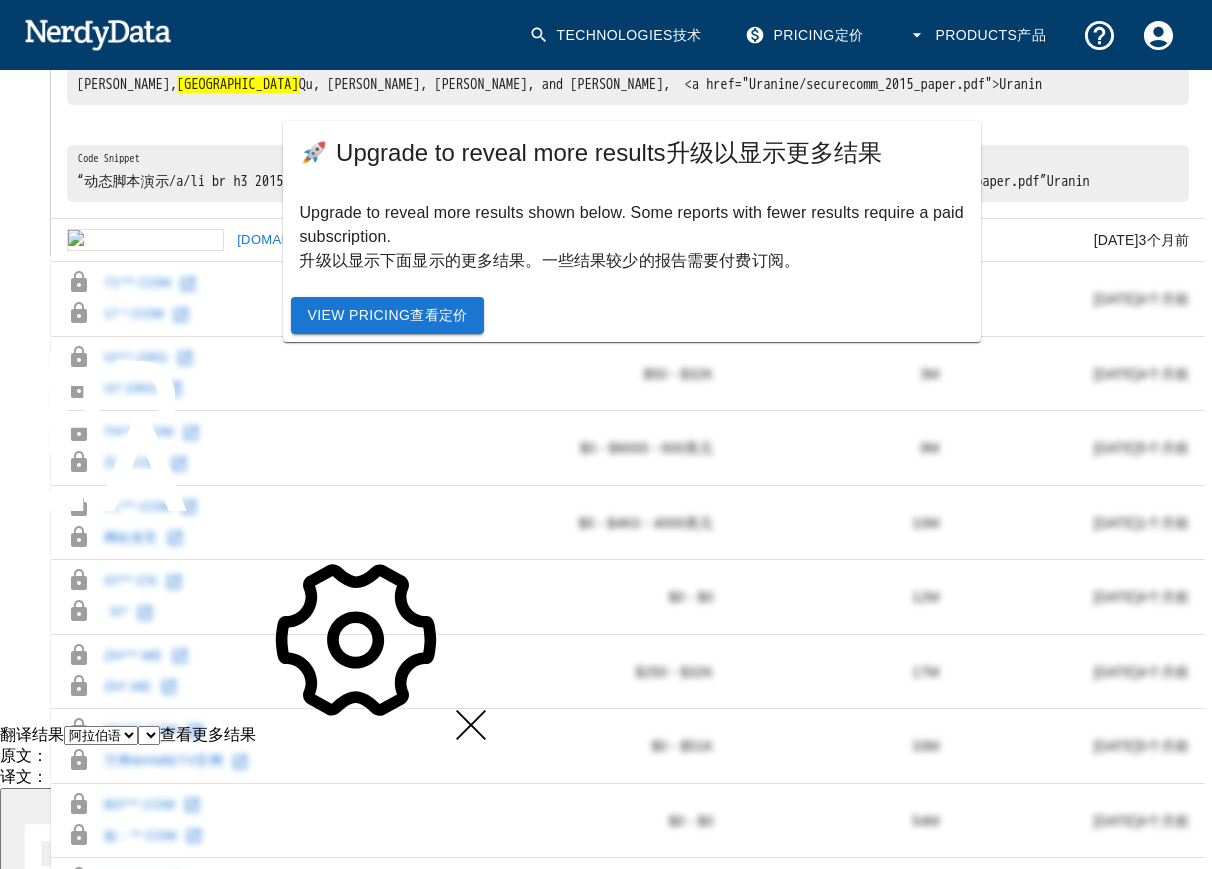 click on "">Demo</a> for dynamic scripts
</li><br>
<h3>2015</h3>
<li>
[PERSON_NAME],  [PERSON_NAME], [PERSON_NAME], [PERSON_NAME], and [PERSON_NAME],  <a href="Uranine/securecomm_2015_paper.pdf">Uranin" at bounding box center (628, 5) 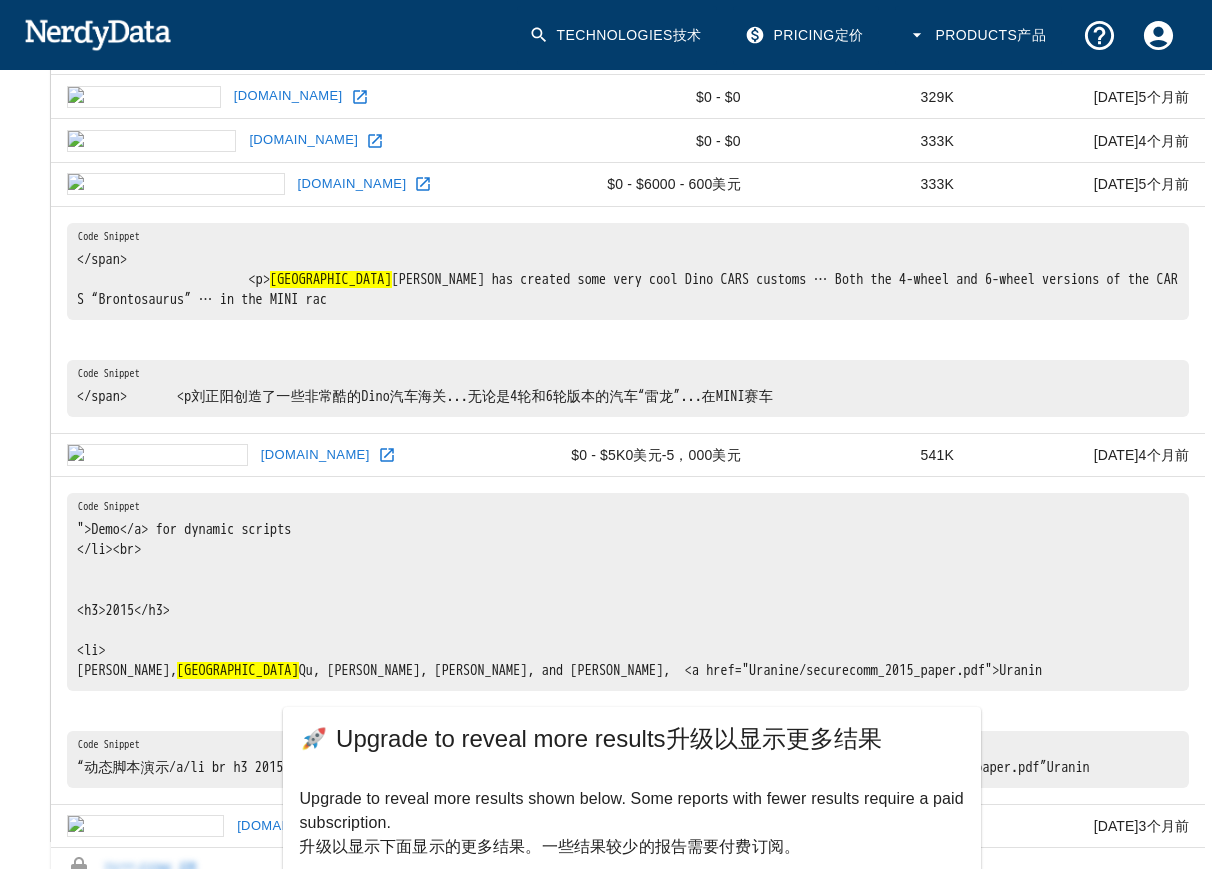 scroll, scrollTop: 215, scrollLeft: 0, axis: vertical 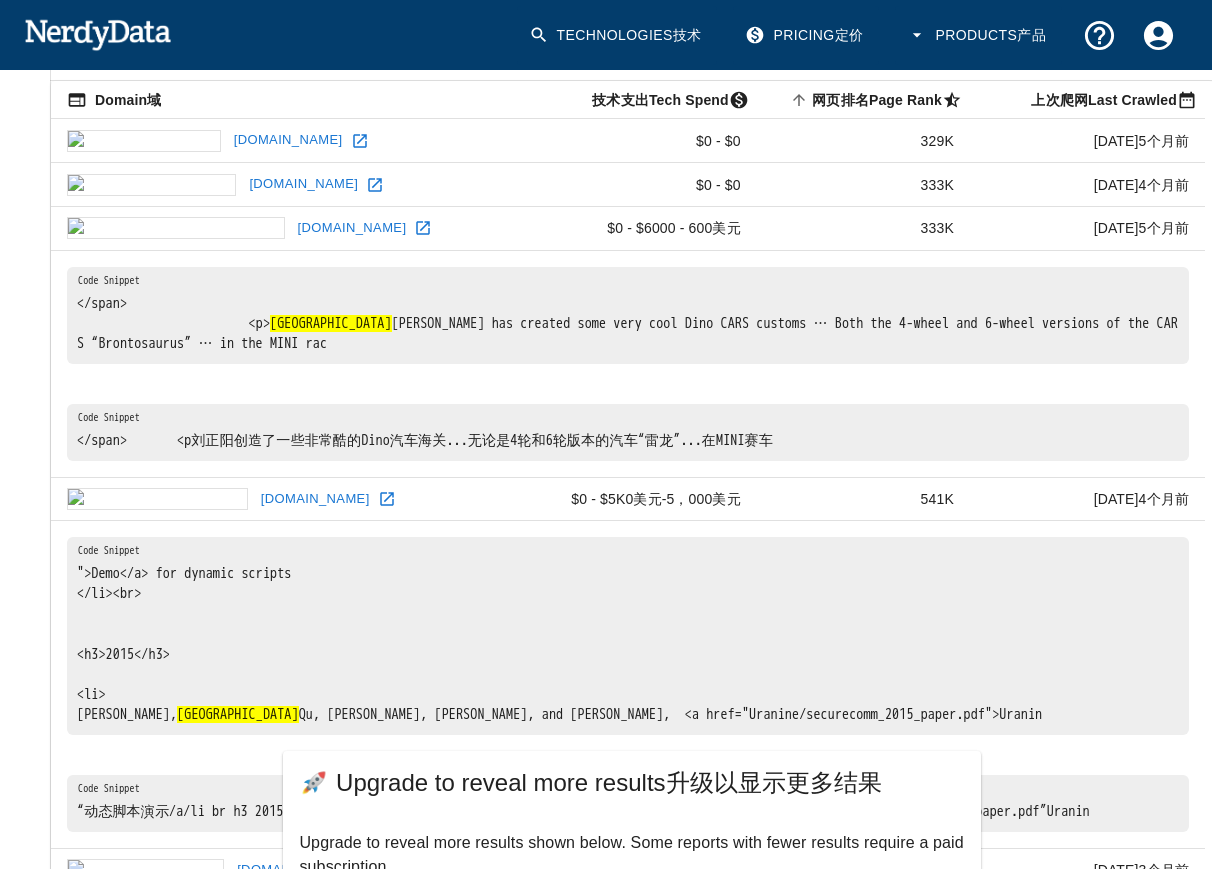 click on "[DOMAIN_NAME]" at bounding box center (364, 228) 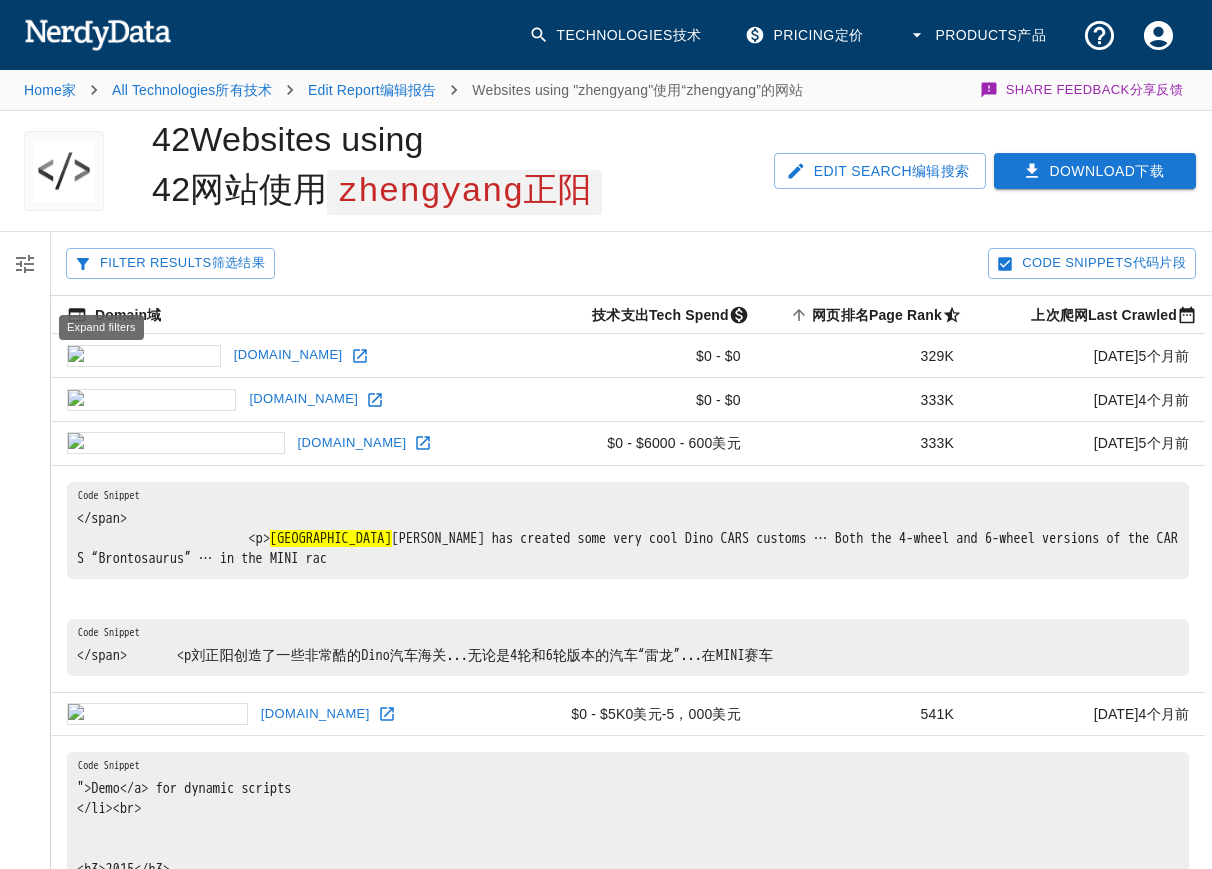 click 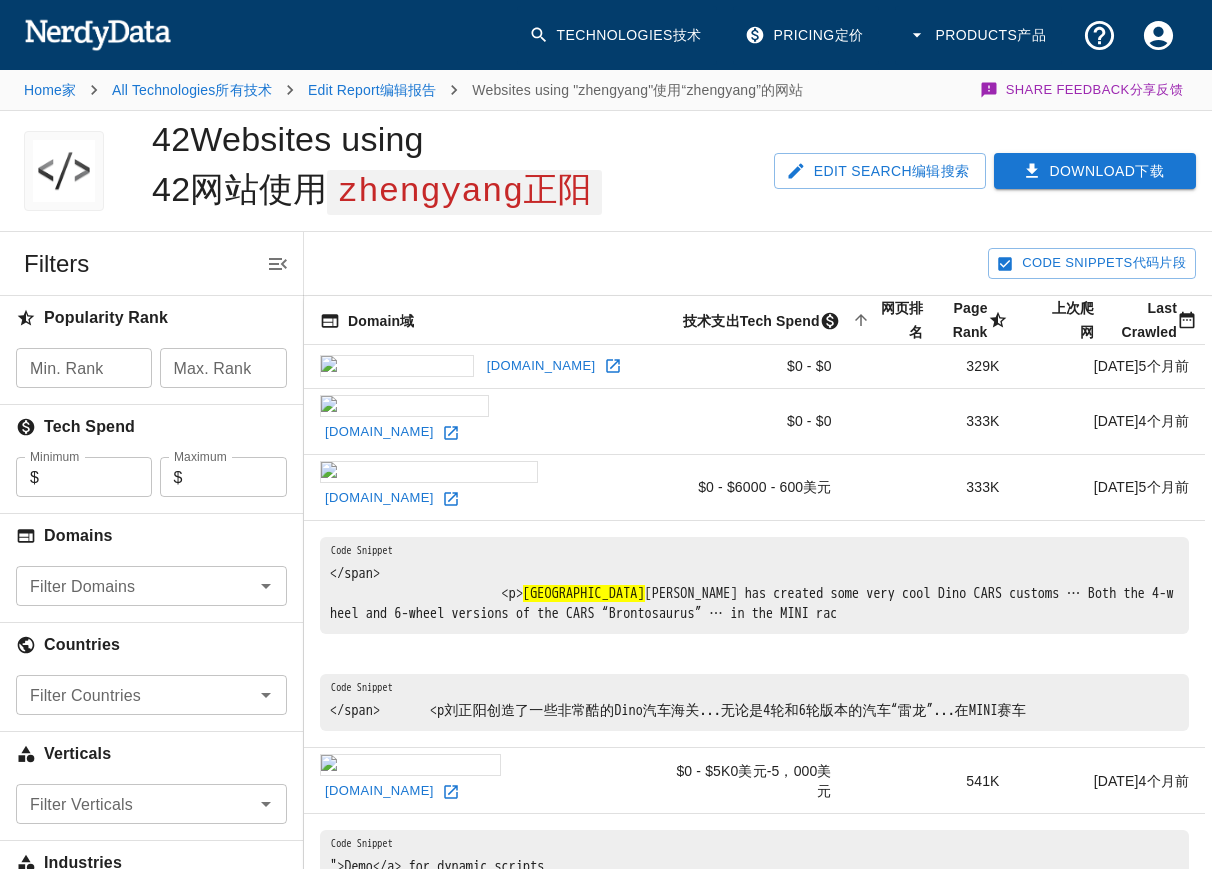 click on "42  Websites using   42网站使用 zhengyang 正阳" at bounding box center (443, 171) 